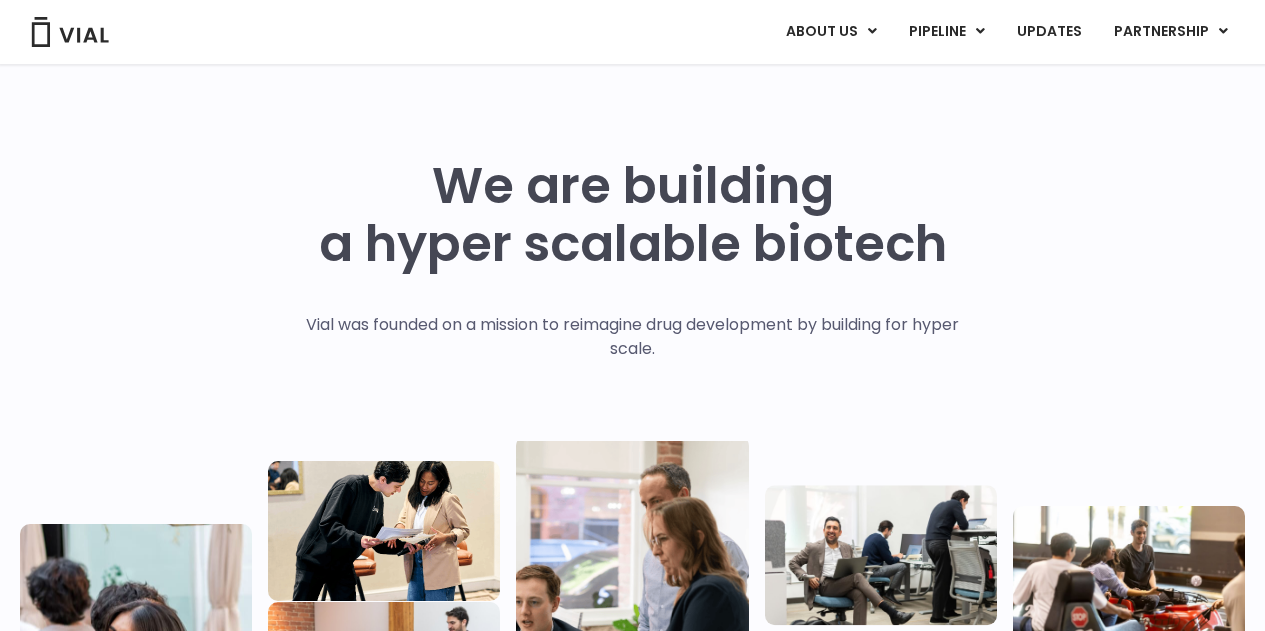 scroll, scrollTop: 1200, scrollLeft: 0, axis: vertical 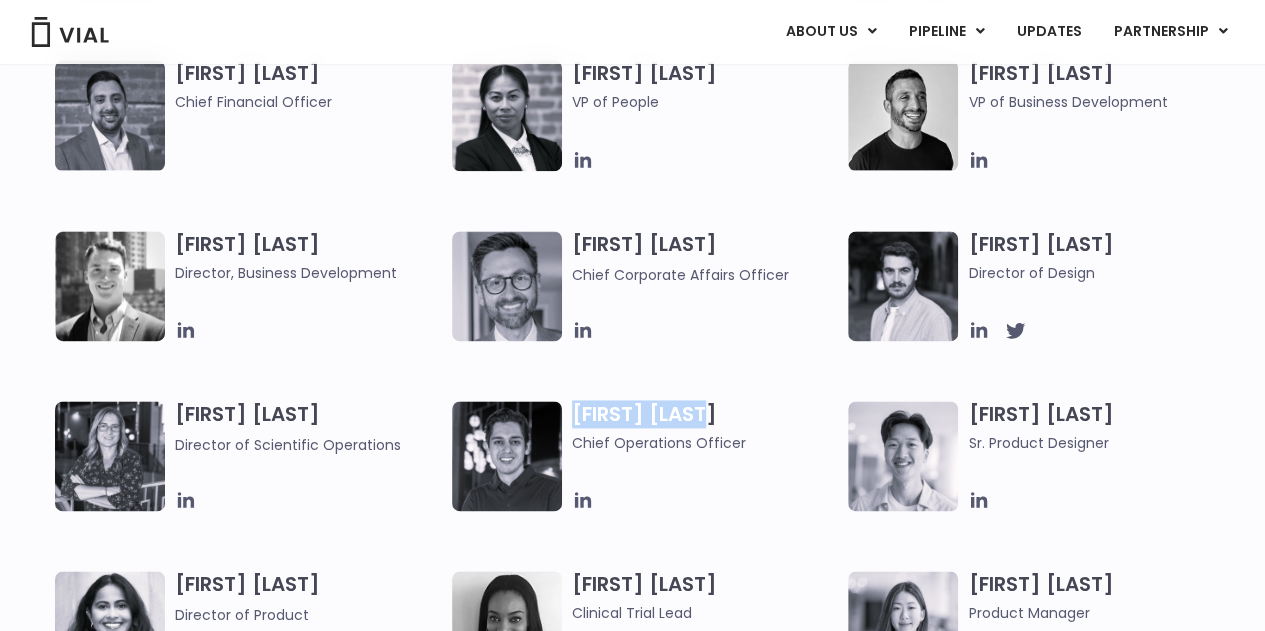 click on "Chief Operations Officer" at bounding box center (705, 427) 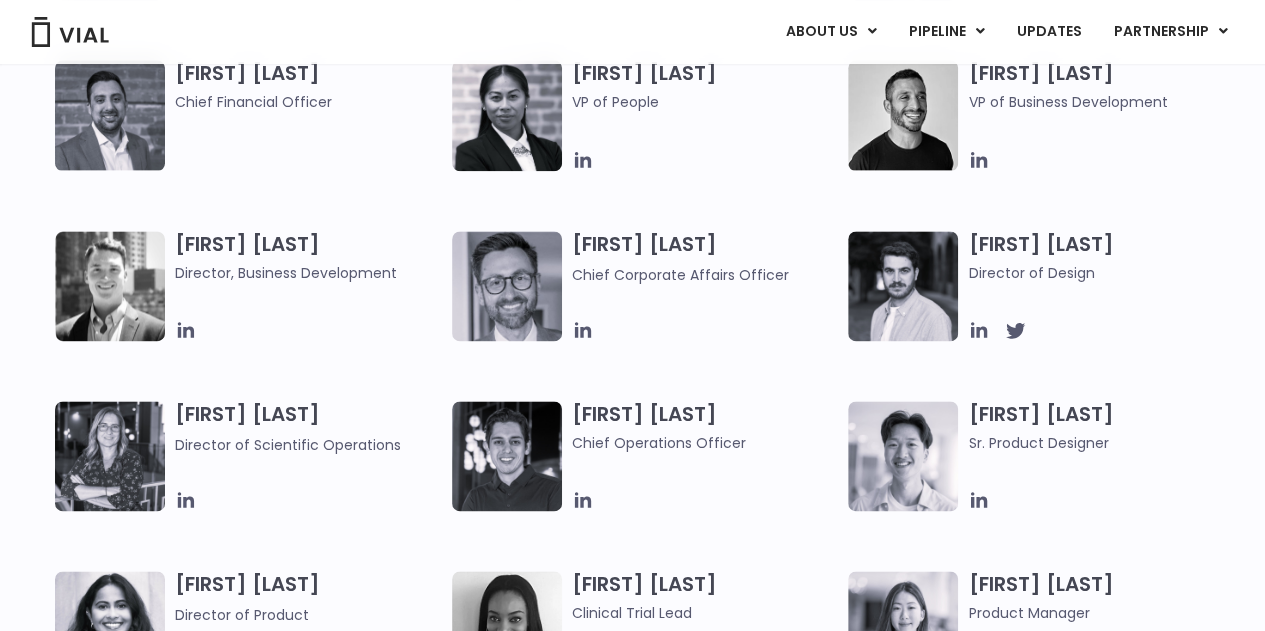 click on "VP of People" at bounding box center [650, 315] 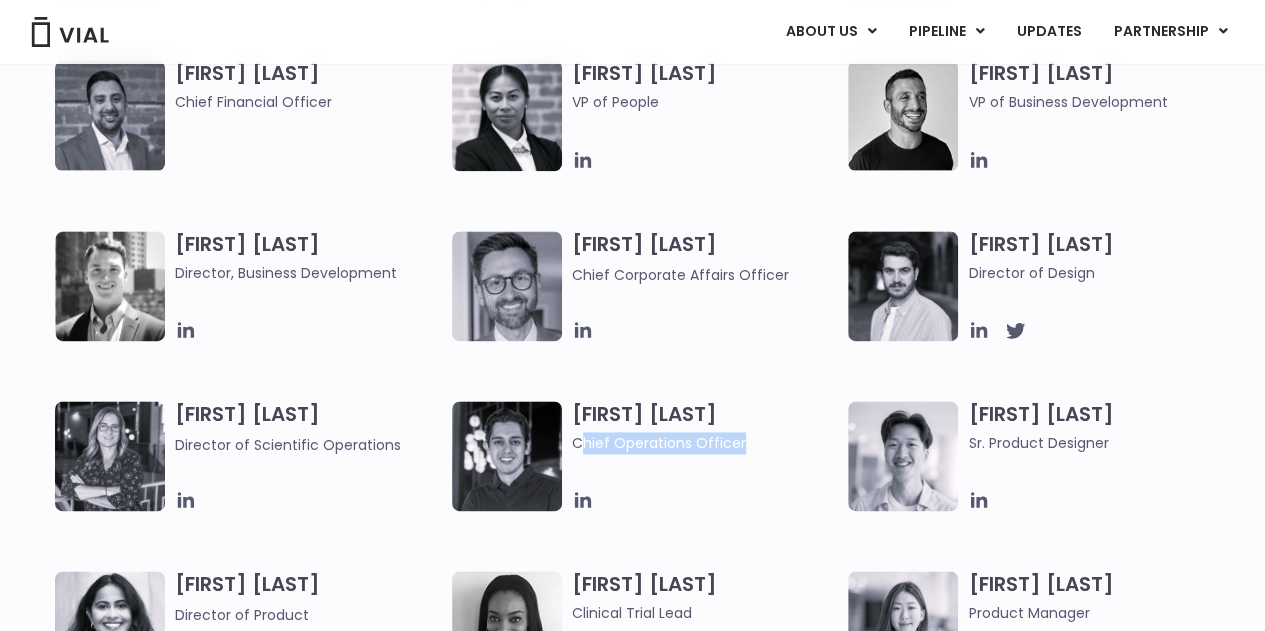 click on "Chief Operations Officer" at bounding box center (705, 443) 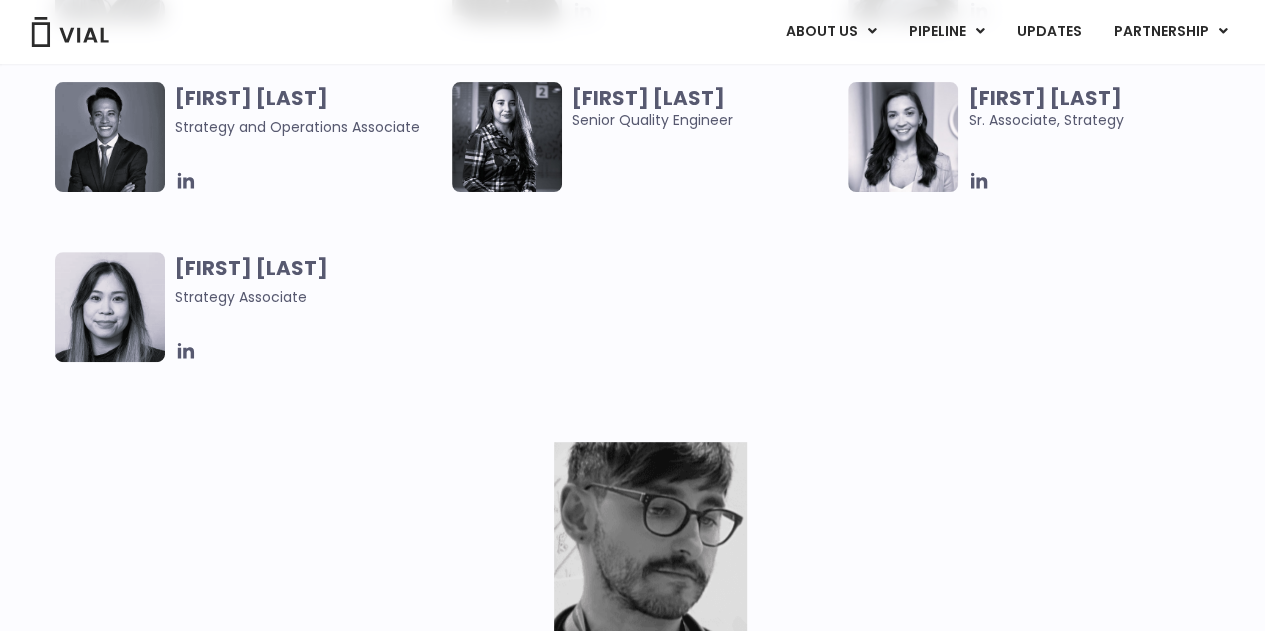 scroll, scrollTop: 4300, scrollLeft: 0, axis: vertical 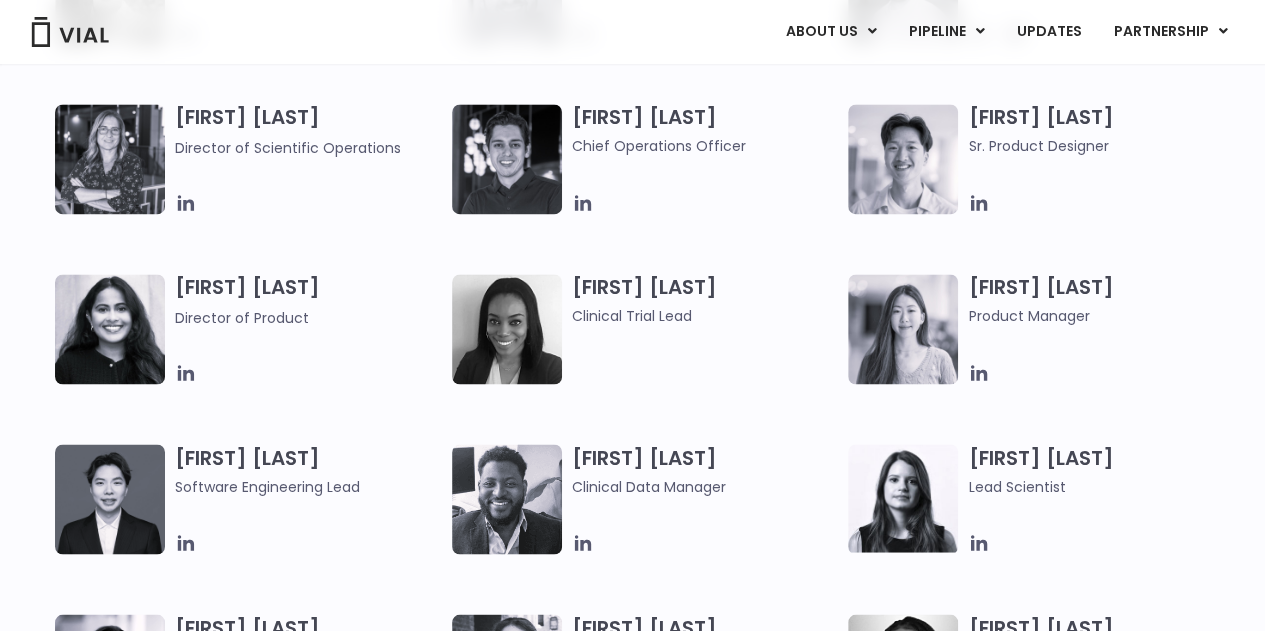 click at bounding box center [507, 329] 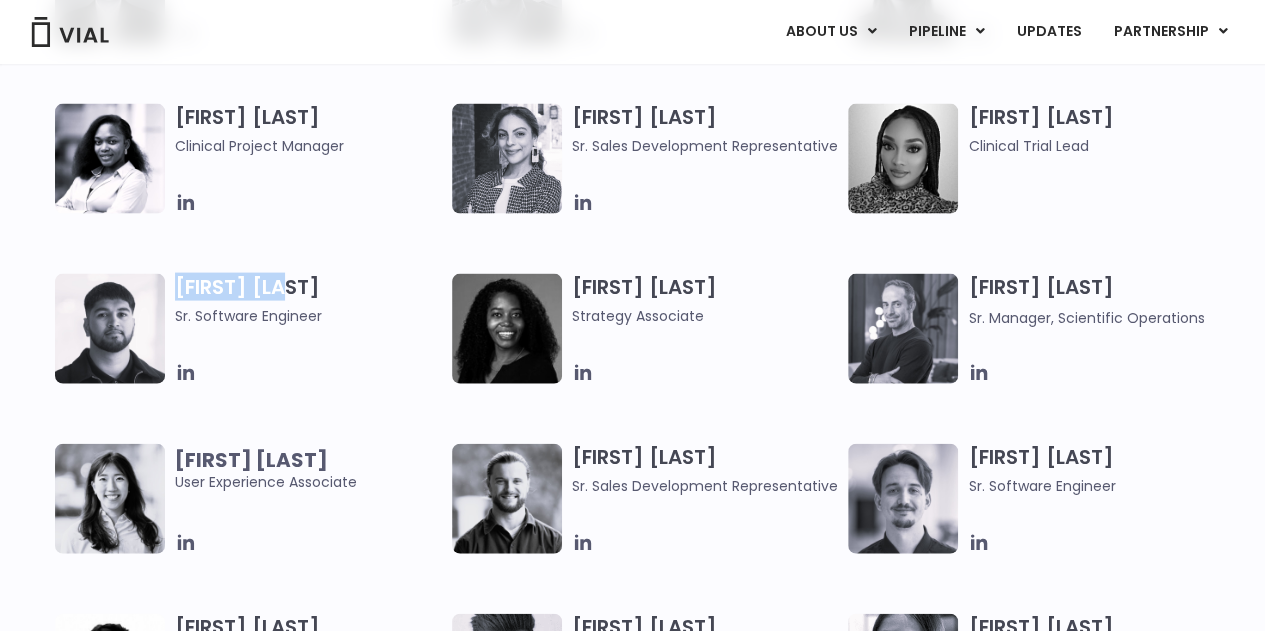 drag, startPoint x: 316, startPoint y: 279, endPoint x: 232, endPoint y: 301, distance: 86.833176 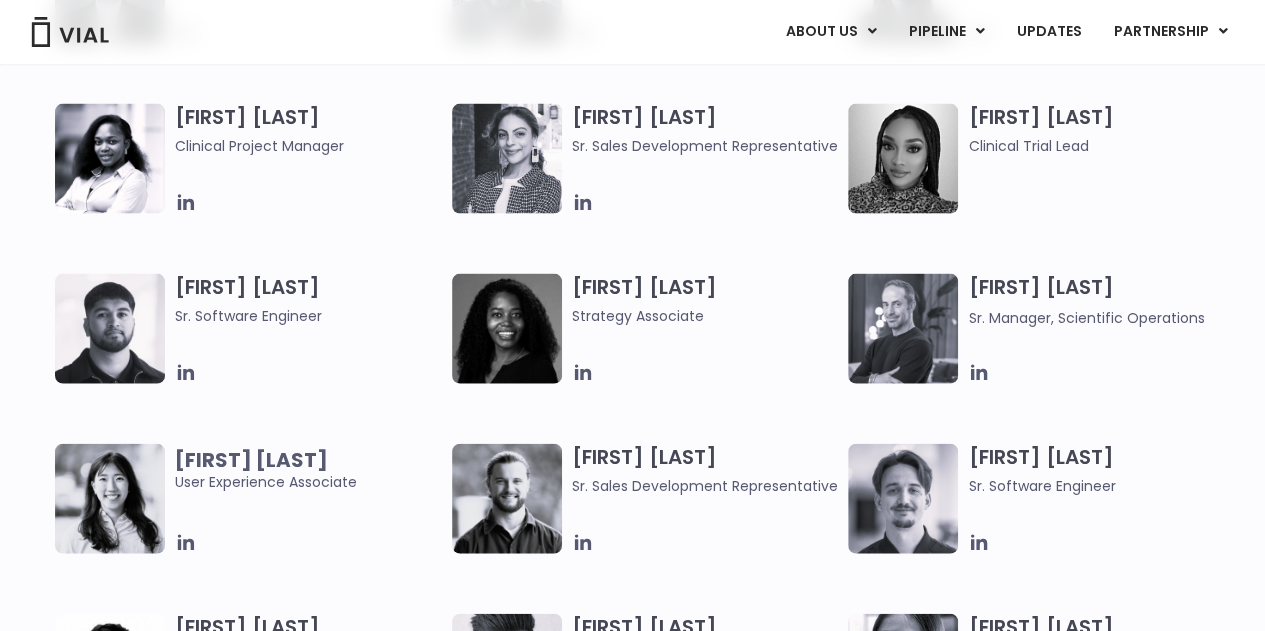 drag, startPoint x: 374, startPoint y: 331, endPoint x: 330, endPoint y: 316, distance: 46.486557 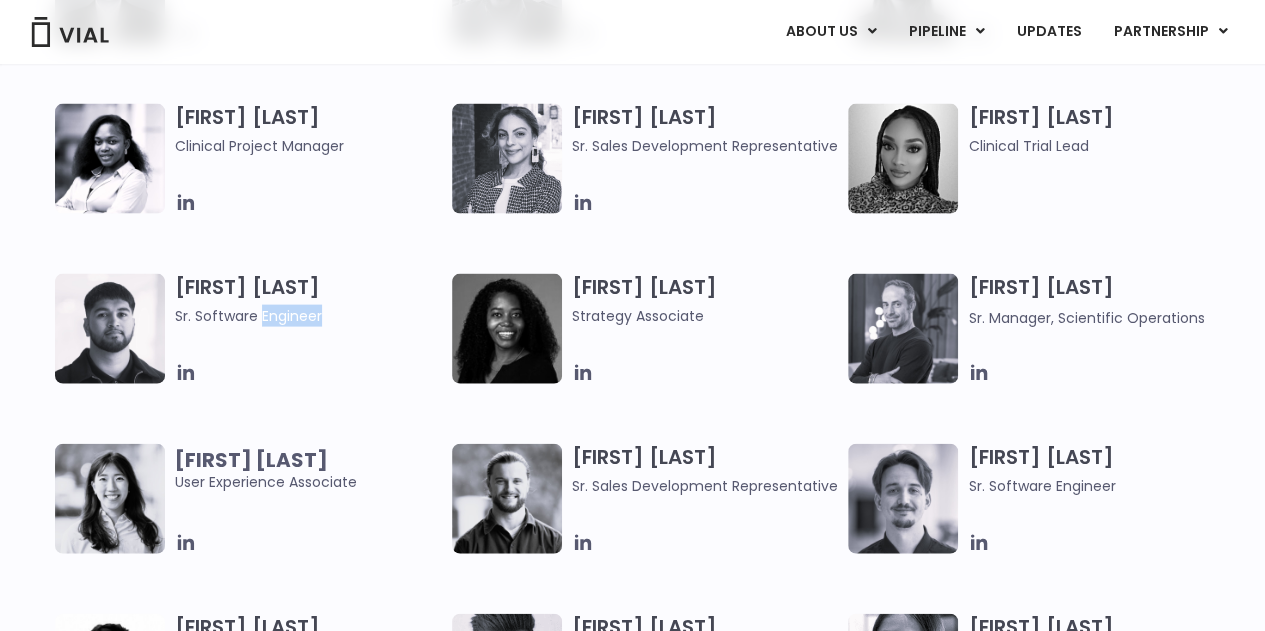 click on "Sr. Software Engineer" at bounding box center [308, 316] 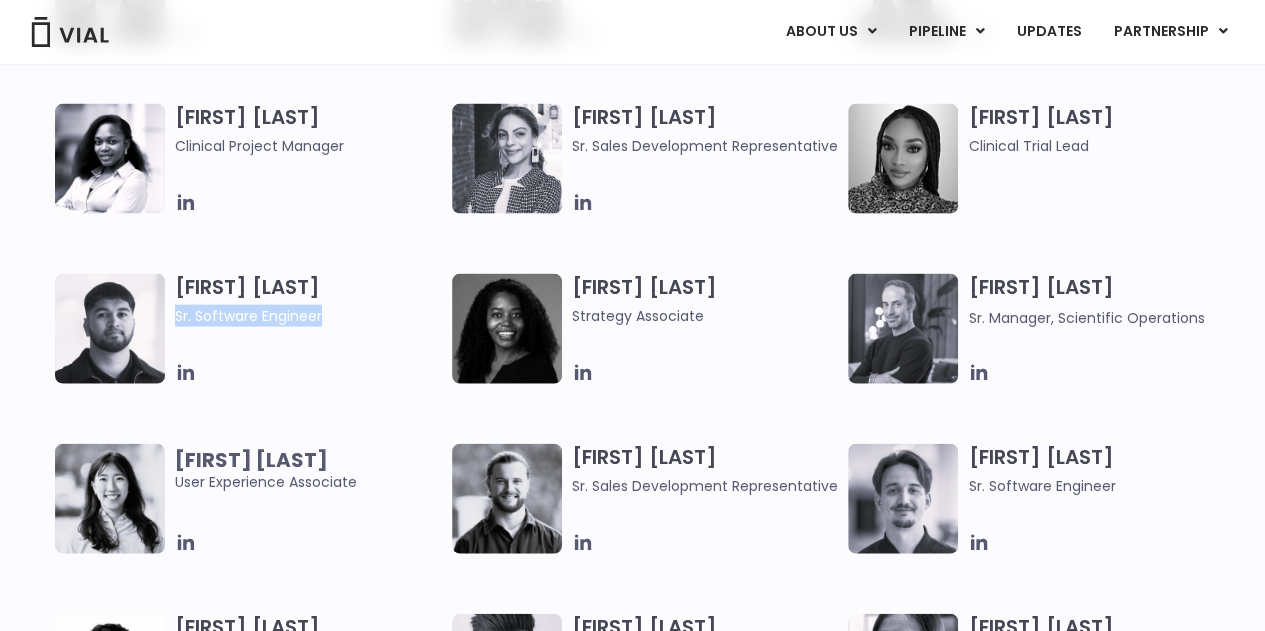 click on "Sr. Software Engineer" at bounding box center [308, 316] 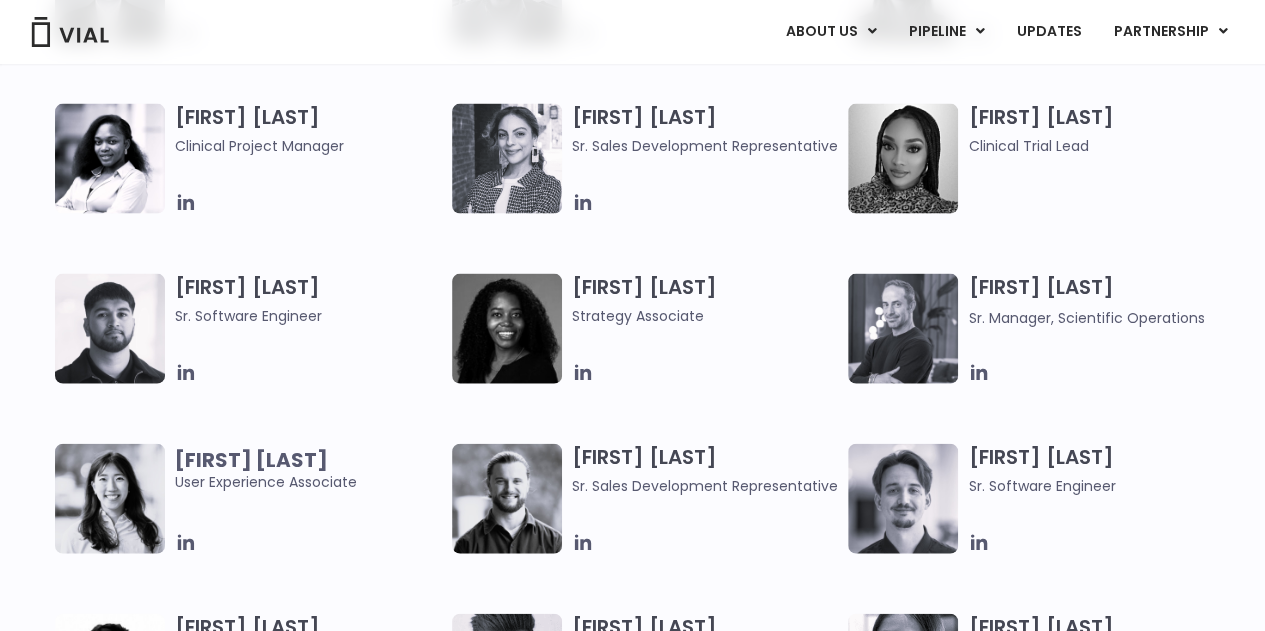 click on "[FIRST] [LAST]
Sr. Software Engineer" at bounding box center [1101, 470] 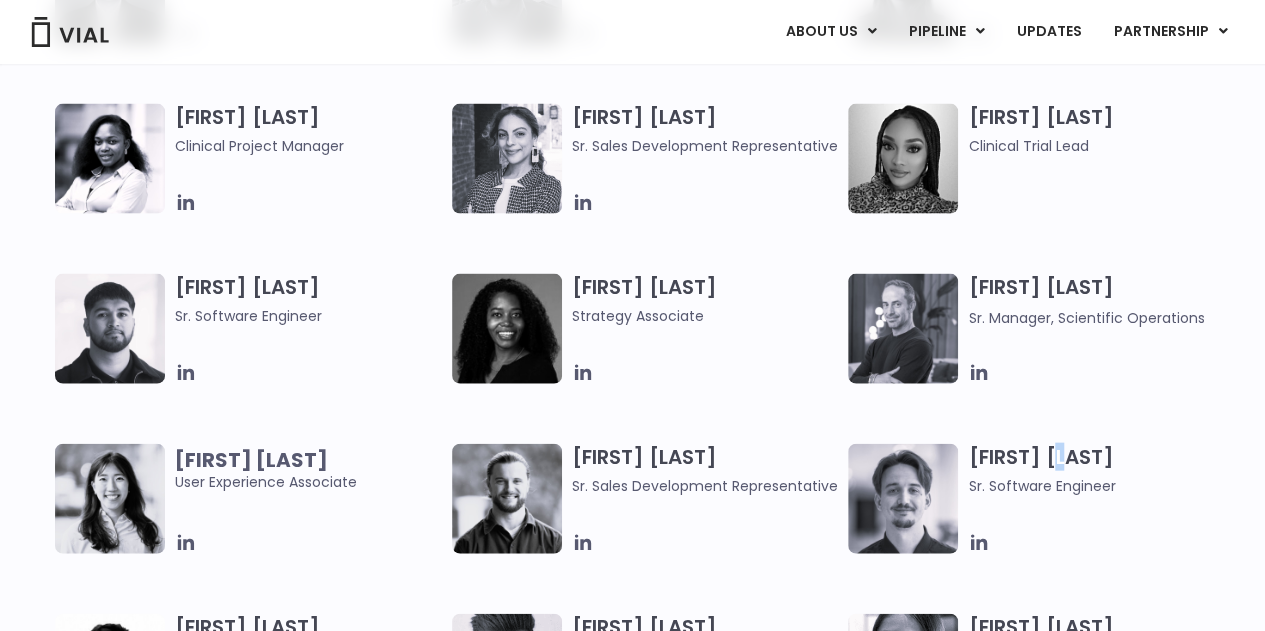 click on "[FIRST] [LAST]
Sr. Software Engineer" at bounding box center (1101, 470) 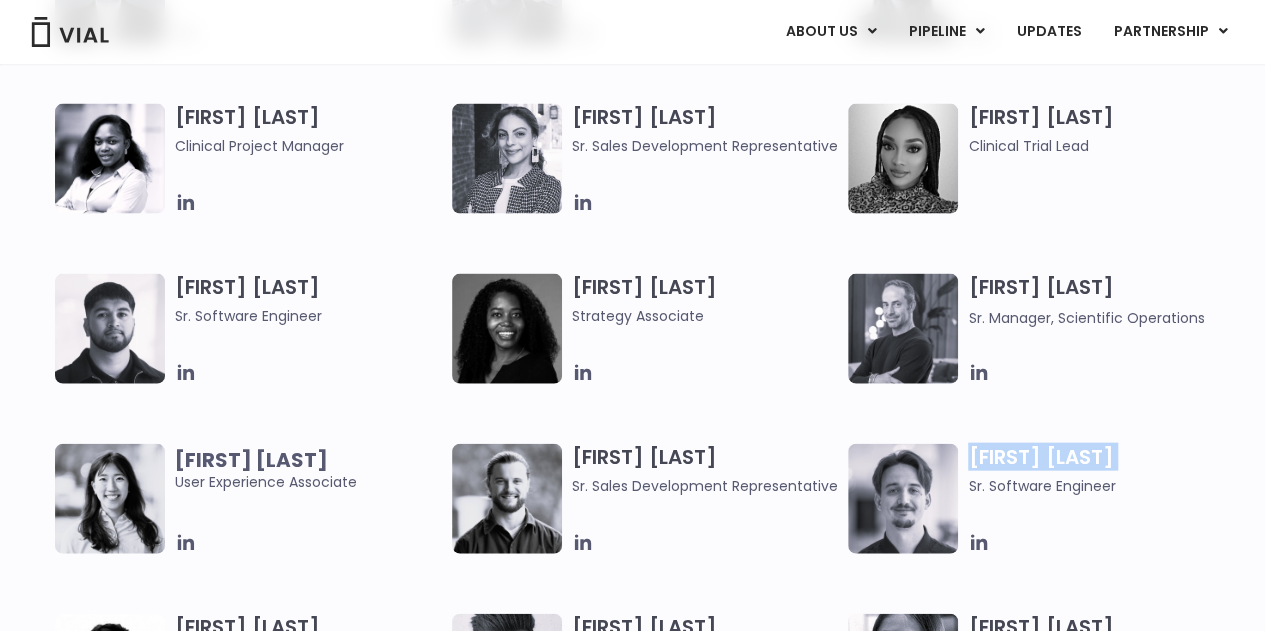 click on "[FIRST] [LAST]
Sr. Software Engineer" at bounding box center (1101, 470) 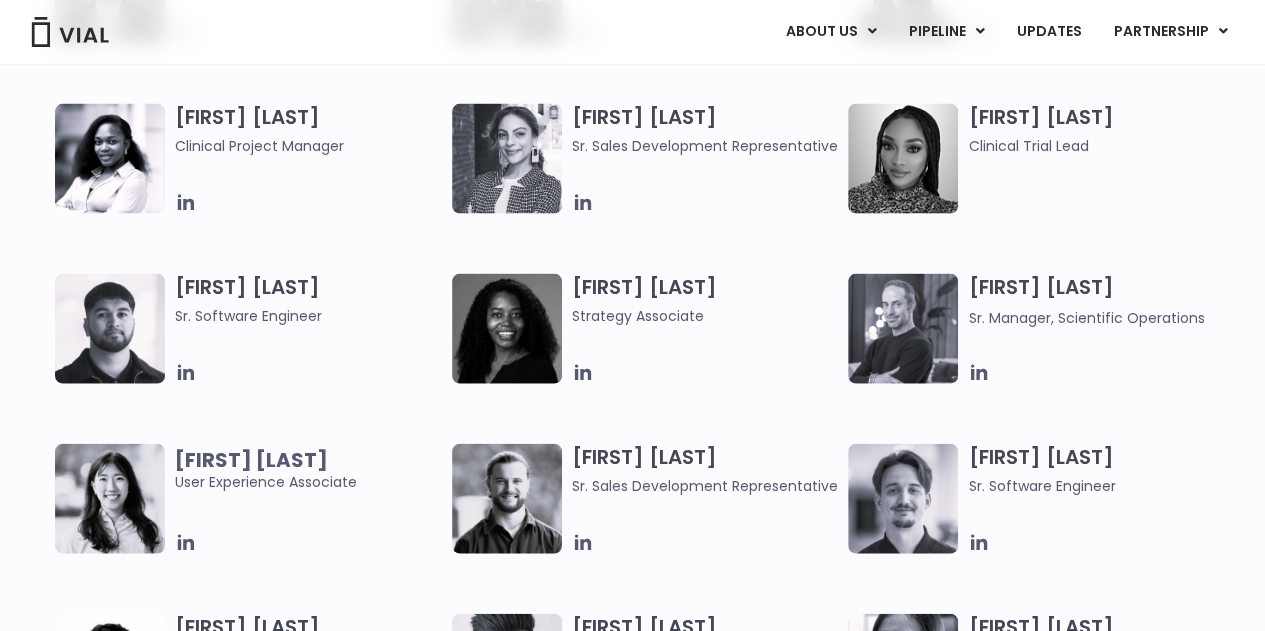 click on "[FIRST] [LAST]
Sr. Software Engineer" at bounding box center [1101, 470] 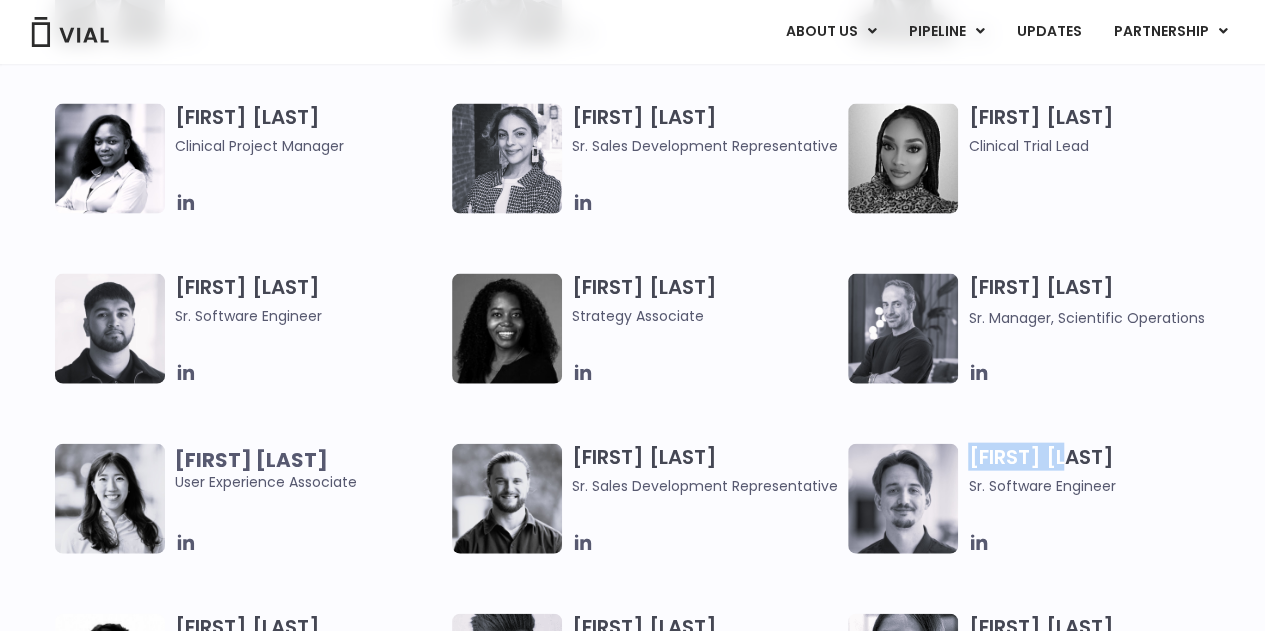 click on "[FIRST] [LAST]
Sr. Software Engineer" at bounding box center (1101, 470) 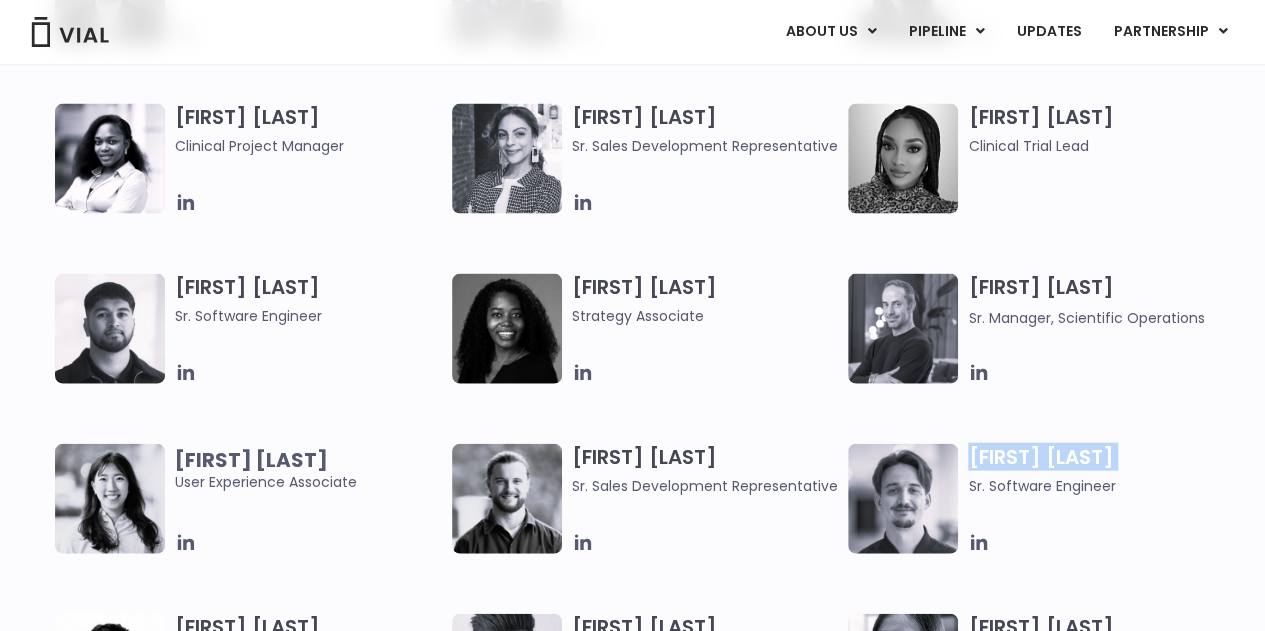 click on "[FIRST] [LAST]
Sr. Software Engineer" at bounding box center (1101, 470) 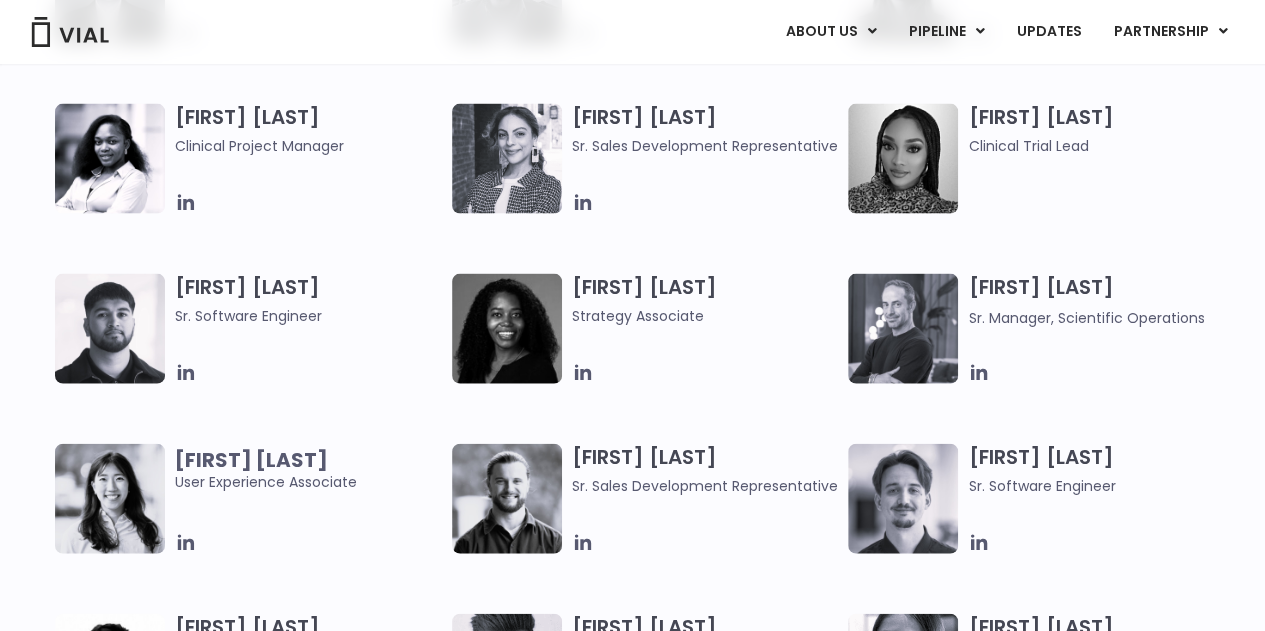 click on "Sr. Software Engineer" at bounding box center (1101, 486) 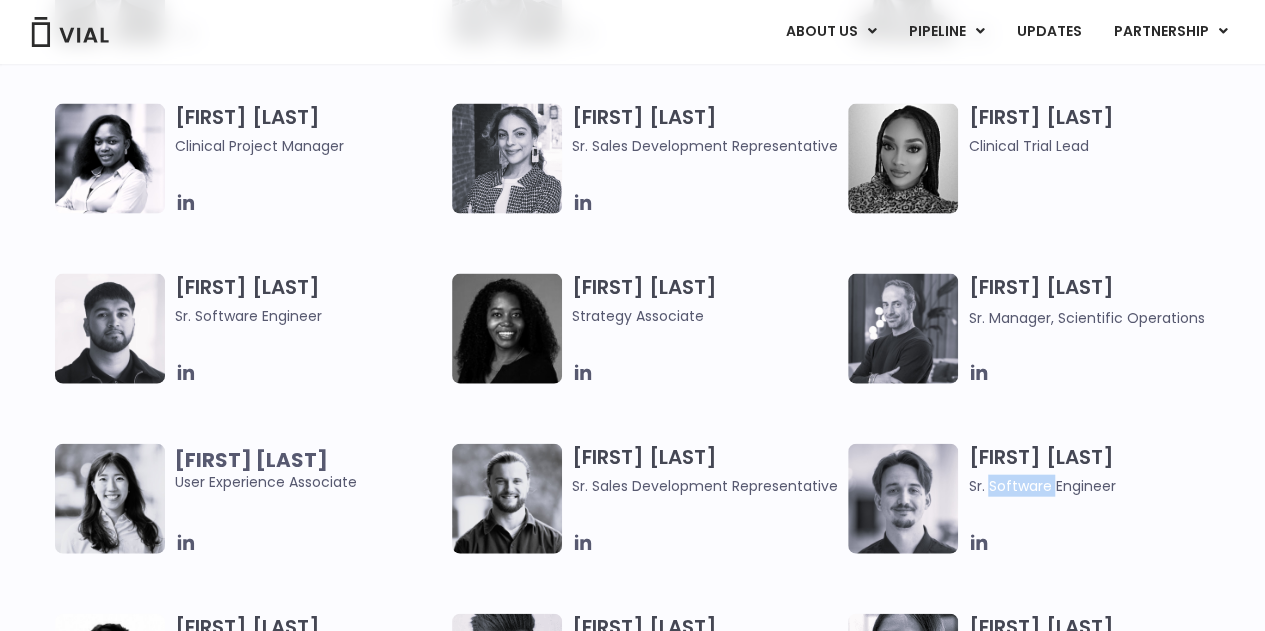 click on "Sr. Software Engineer" at bounding box center (1101, 486) 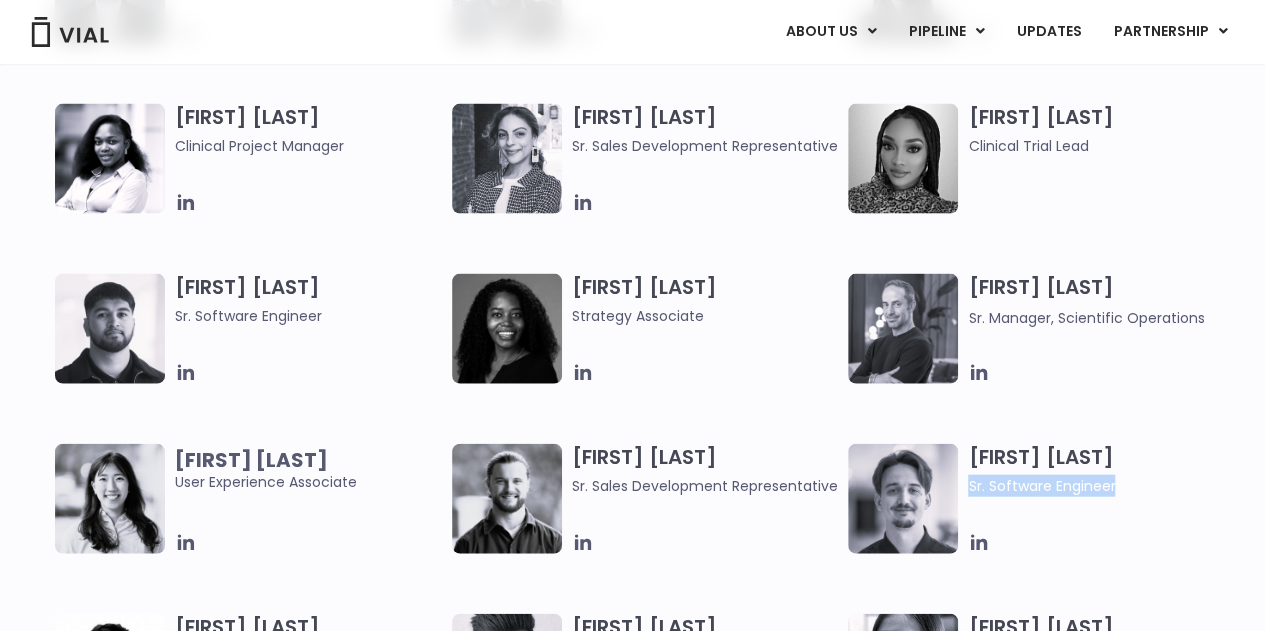 click on "Sr. Software Engineer" at bounding box center [1101, 486] 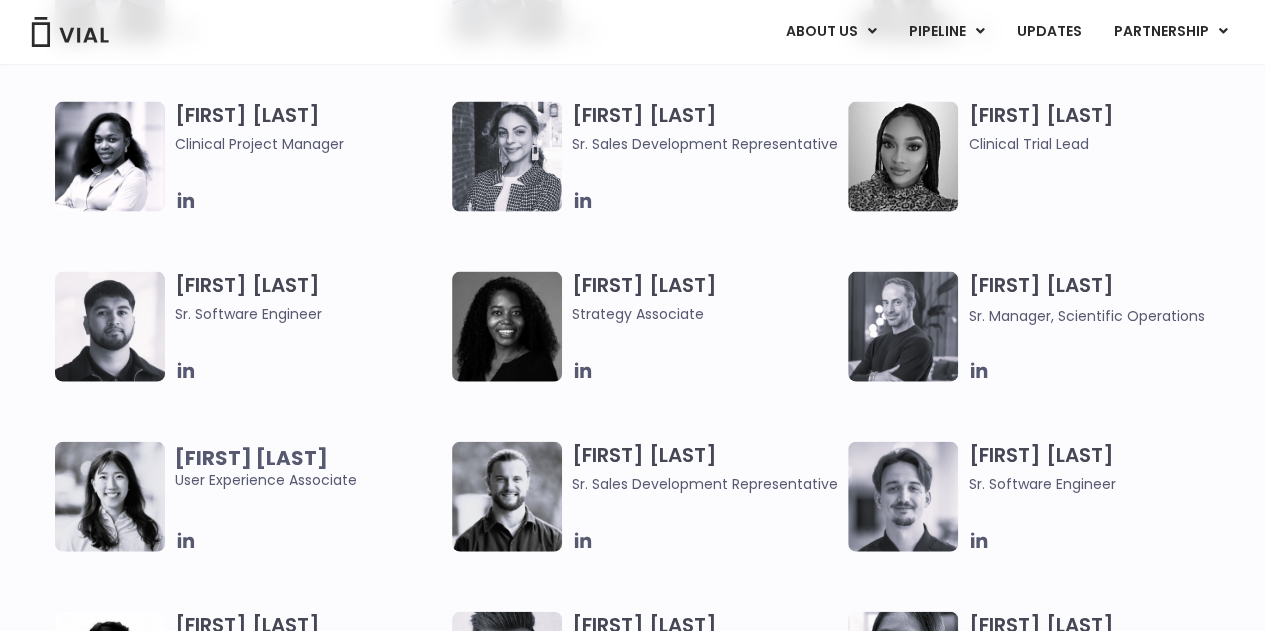 scroll, scrollTop: 3027, scrollLeft: 0, axis: vertical 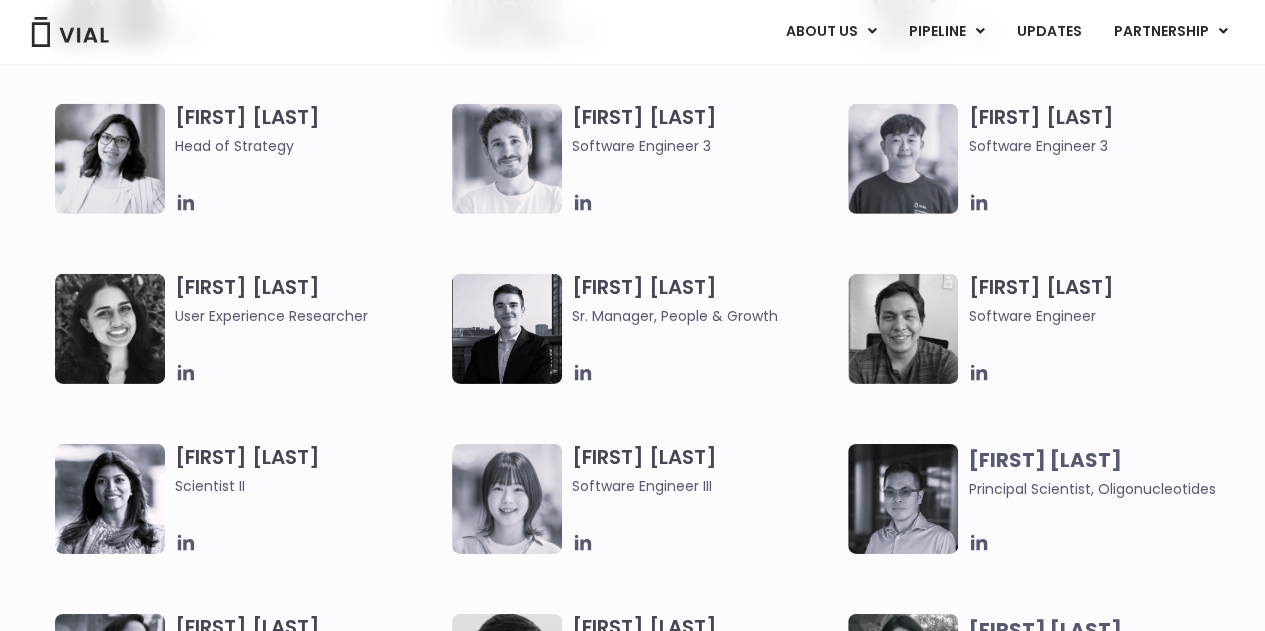 click on "[FIRST] [LAST]
Software Engineering Lead
[FIRST] [LAST]
Clinical Data Manager
[FIRST] [LAST]
Lead Scientist
[FIRST] [LAST]" at bounding box center [650, -406] 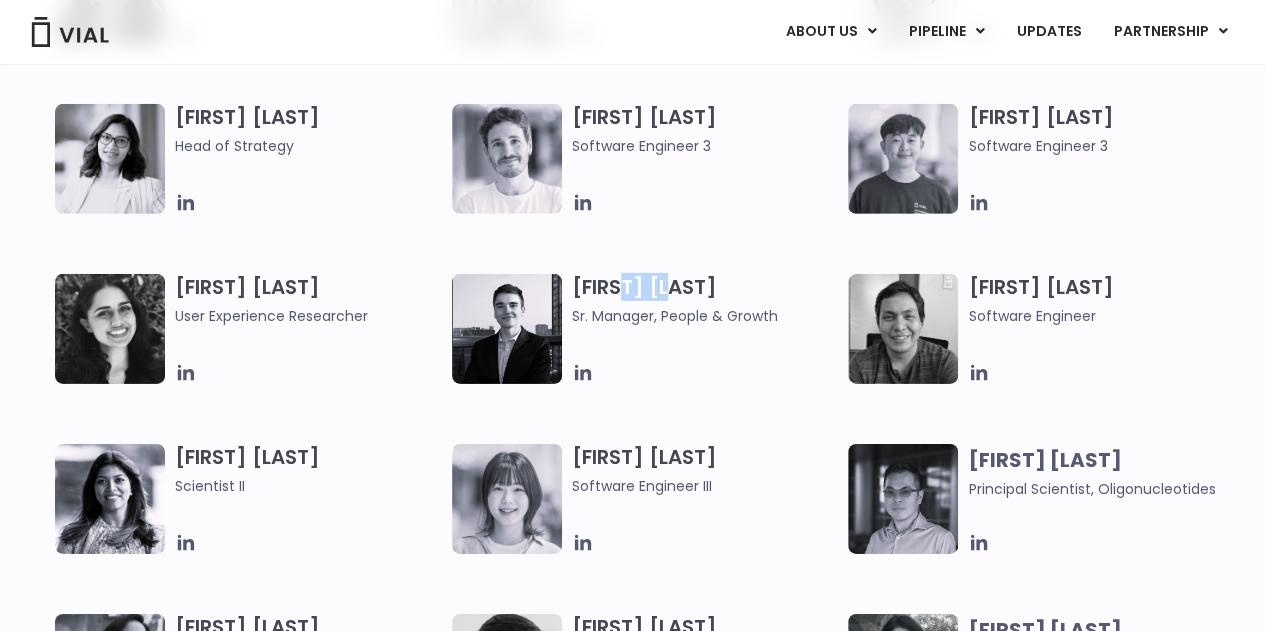 click on "Sr. Manager, People & Growth" at bounding box center (705, 300) 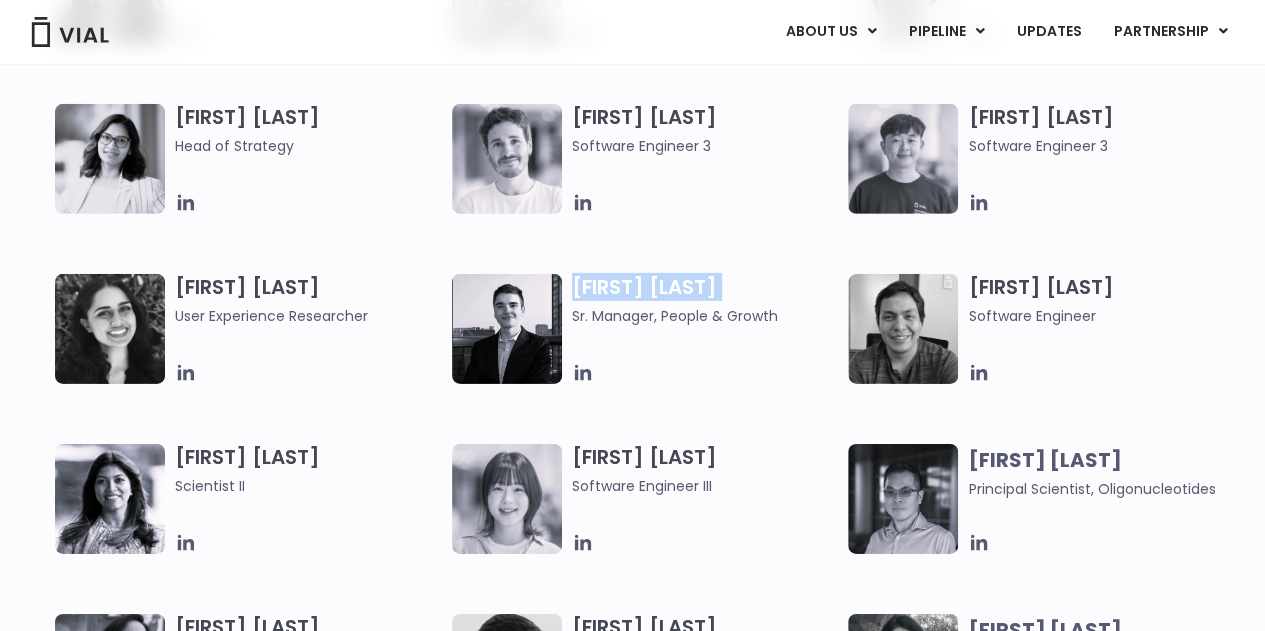 click on "Sr. Manager, People & Growth" at bounding box center (705, 300) 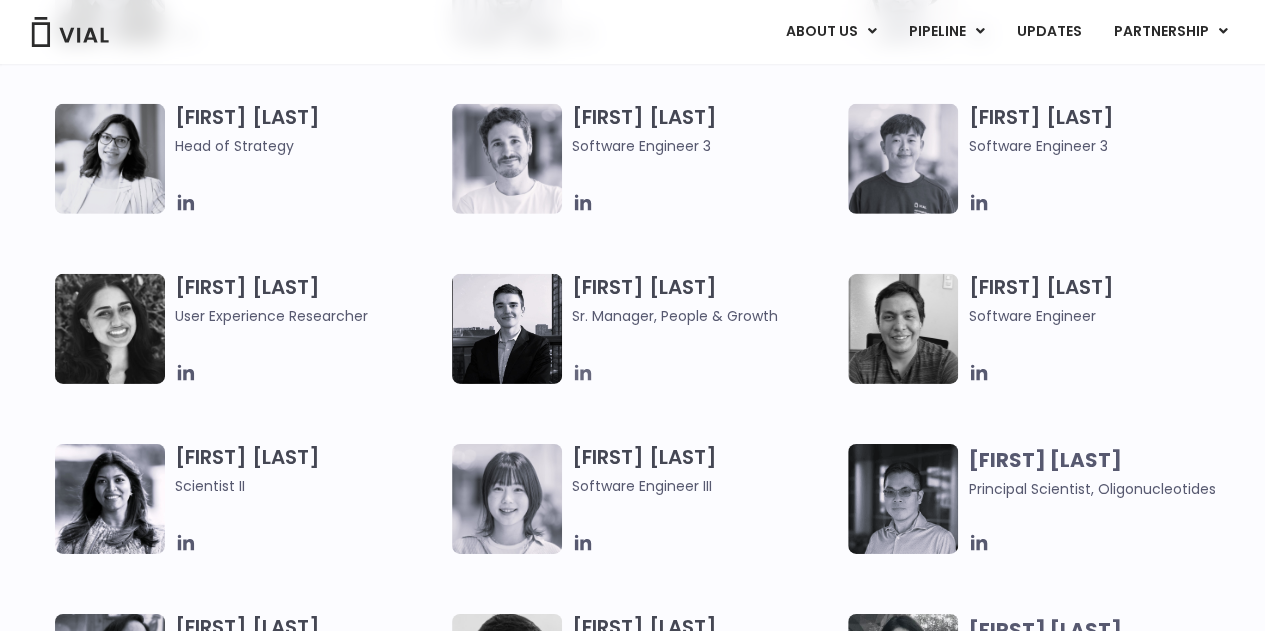 drag, startPoint x: 594, startPoint y: 375, endPoint x: 583, endPoint y: 375, distance: 11 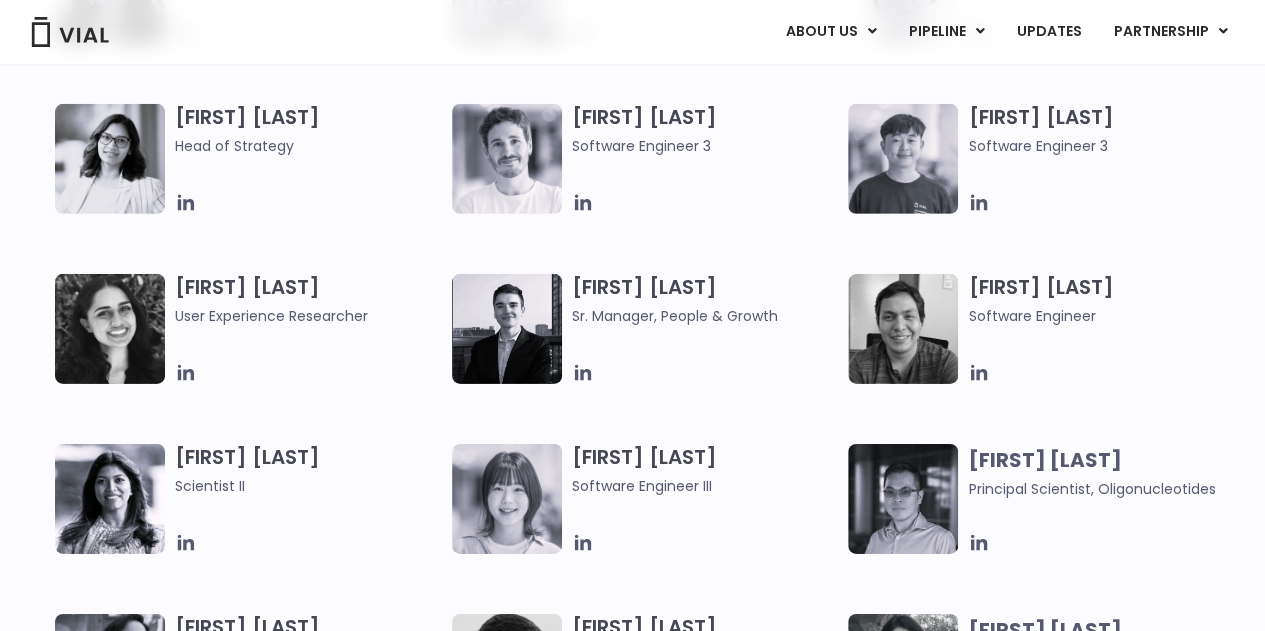 click on "Sr. Manager, People & Growth" at bounding box center (705, 316) 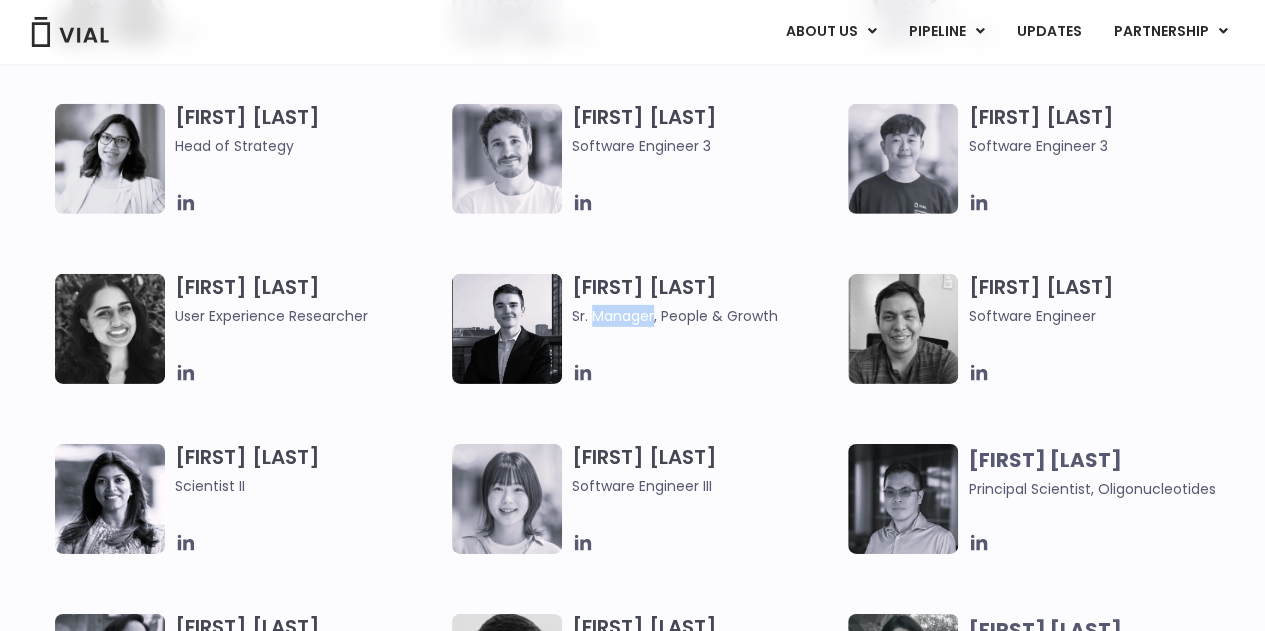 click on "Sr. Manager, People & Growth" at bounding box center (705, 316) 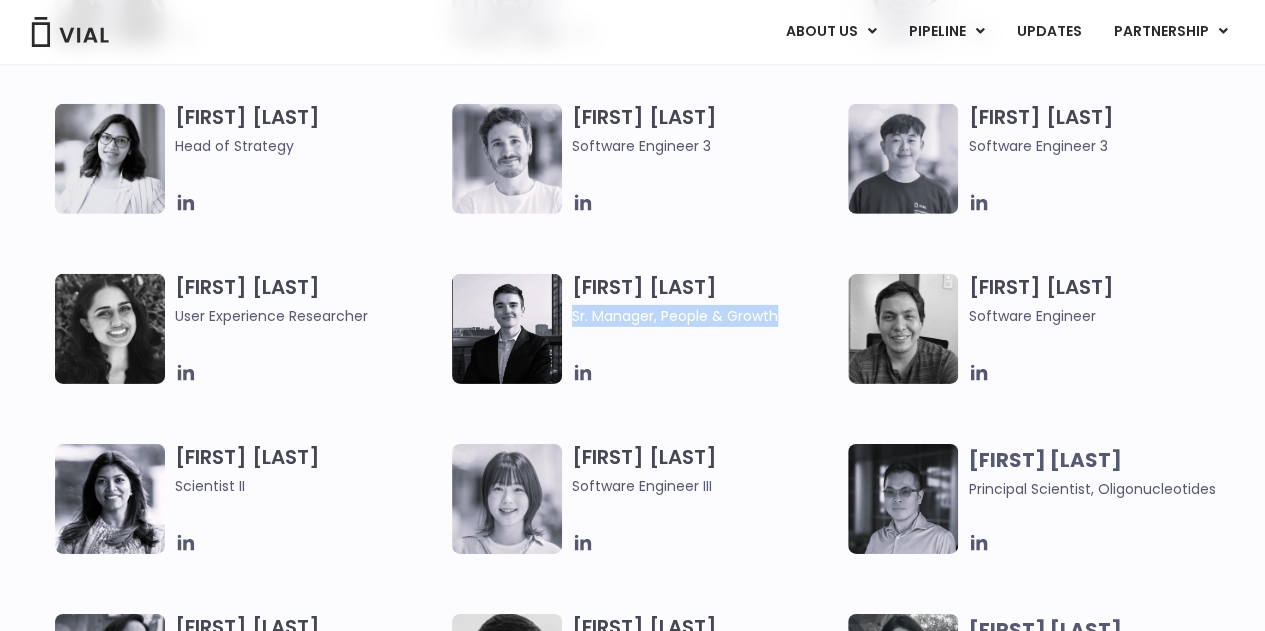 click on "Sr. Manager, People & Growth" at bounding box center (705, 316) 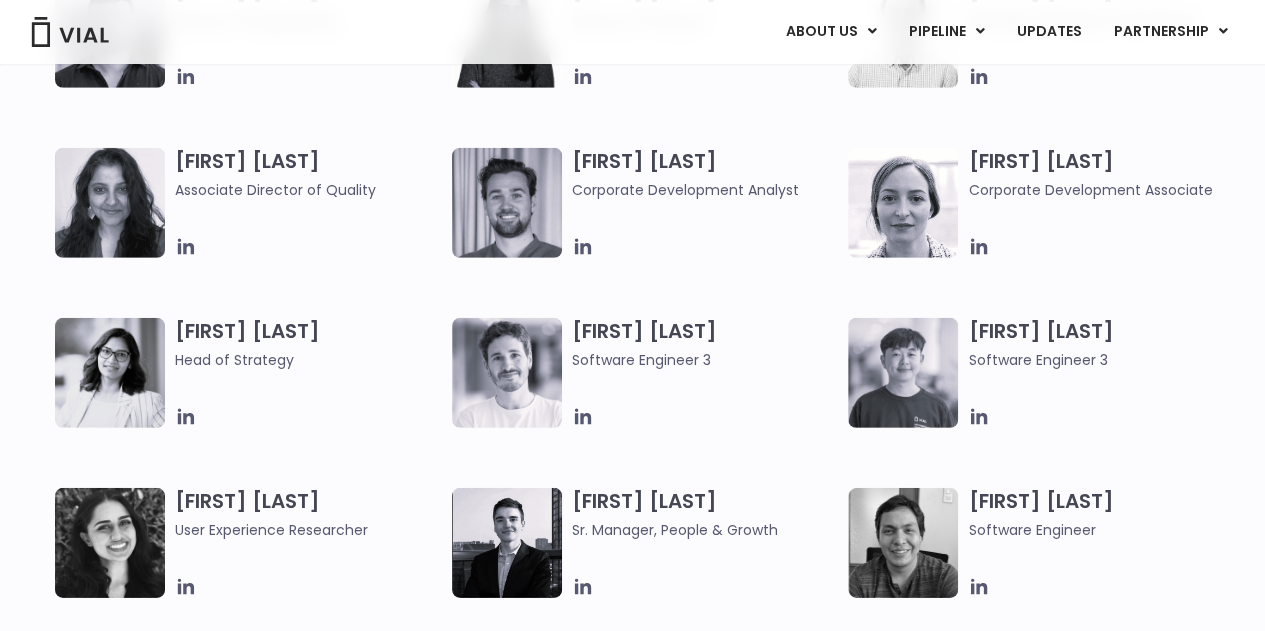 scroll, scrollTop: 2727, scrollLeft: 0, axis: vertical 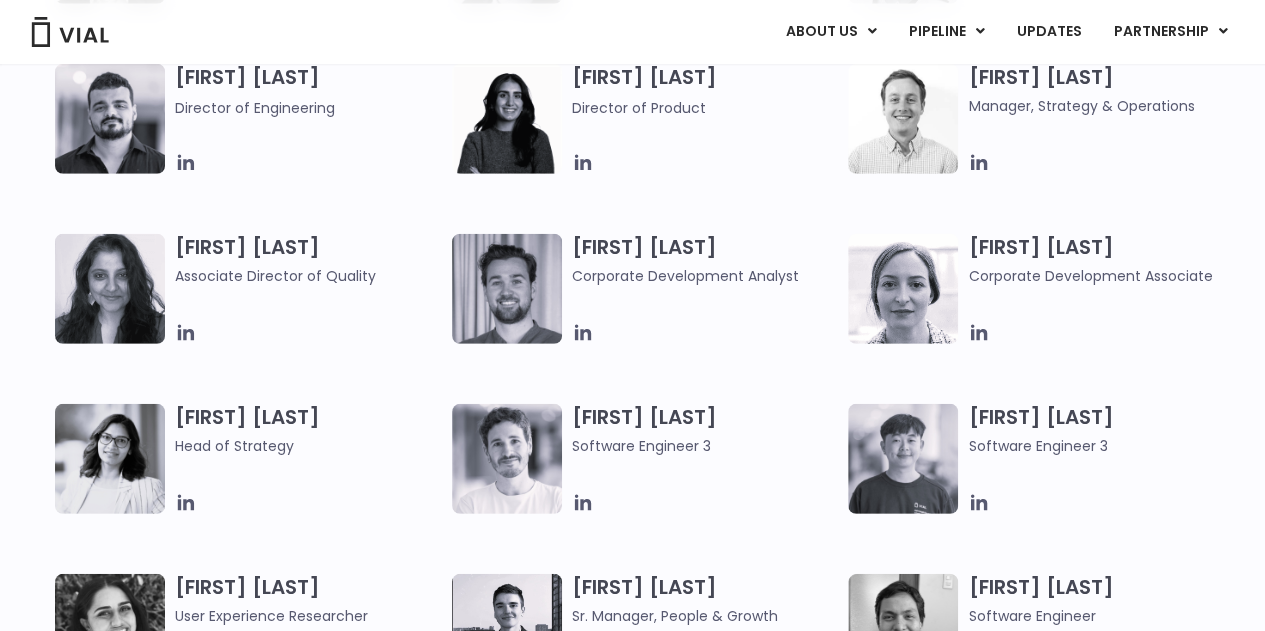 click on "Head of Strategy" at bounding box center (308, 430) 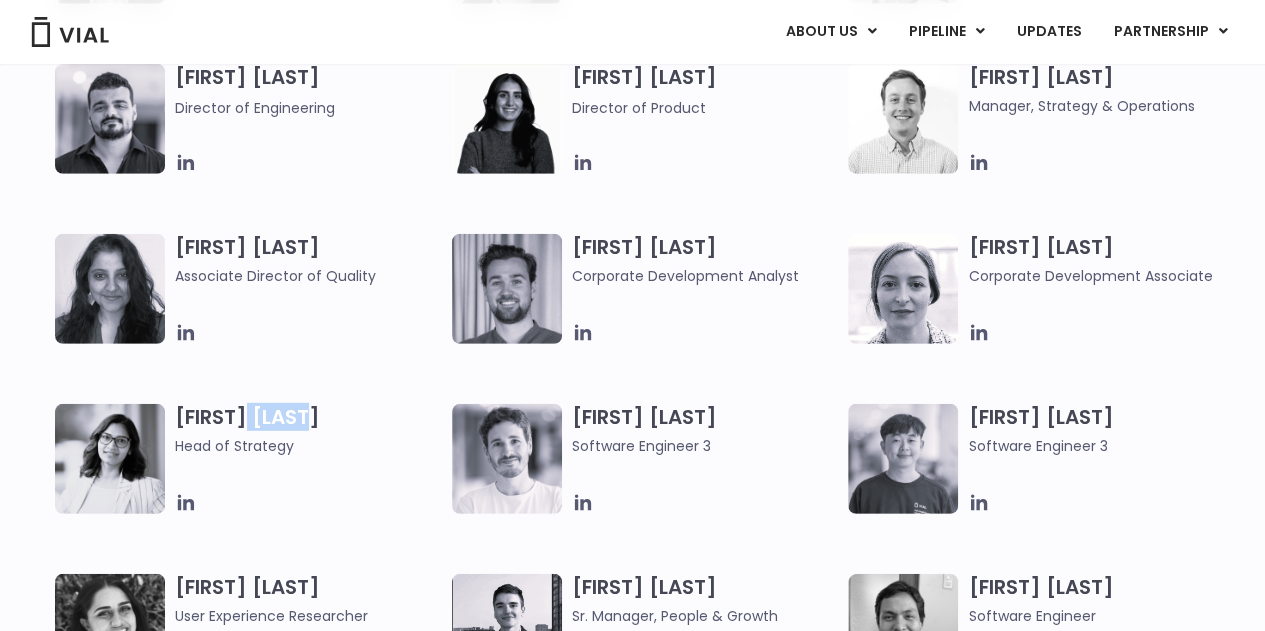 click on "Head of Strategy" at bounding box center (308, 430) 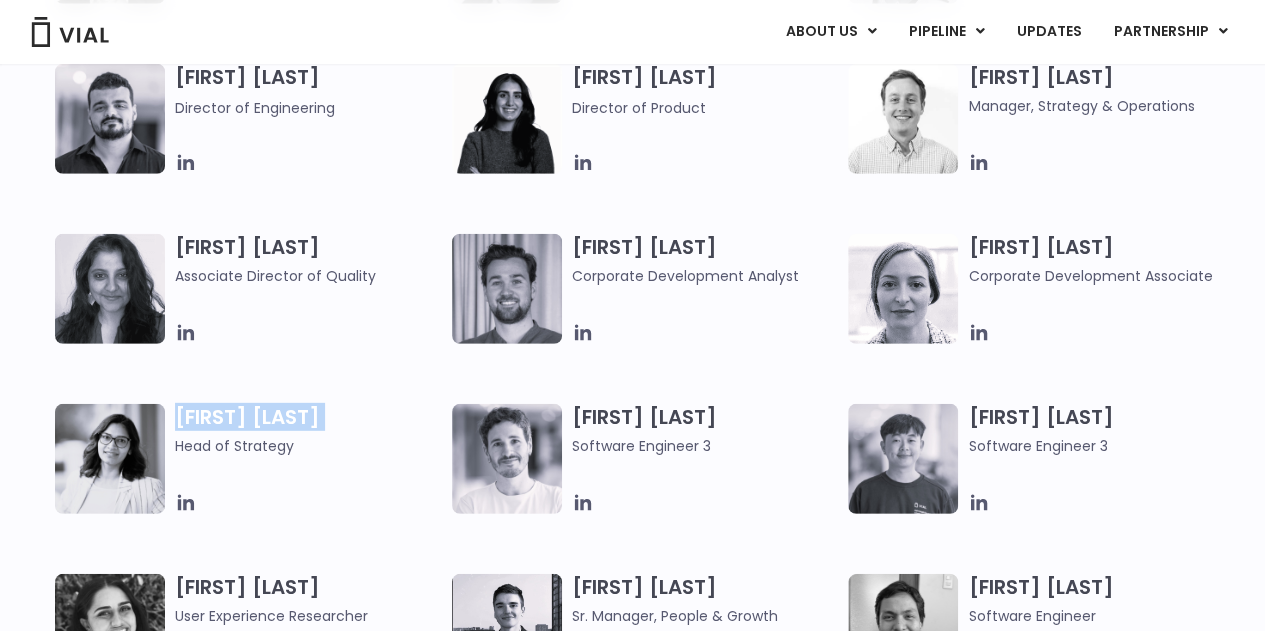 click on "Head of Strategy" at bounding box center [308, 430] 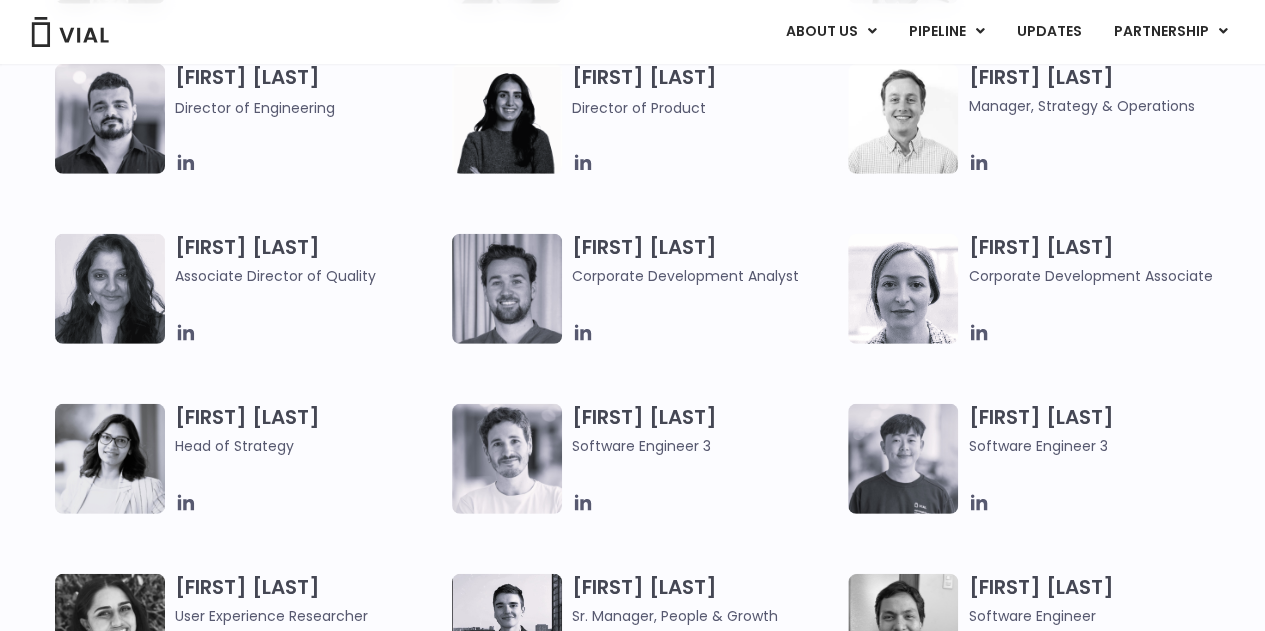click on "Head of Strategy" at bounding box center (308, 446) 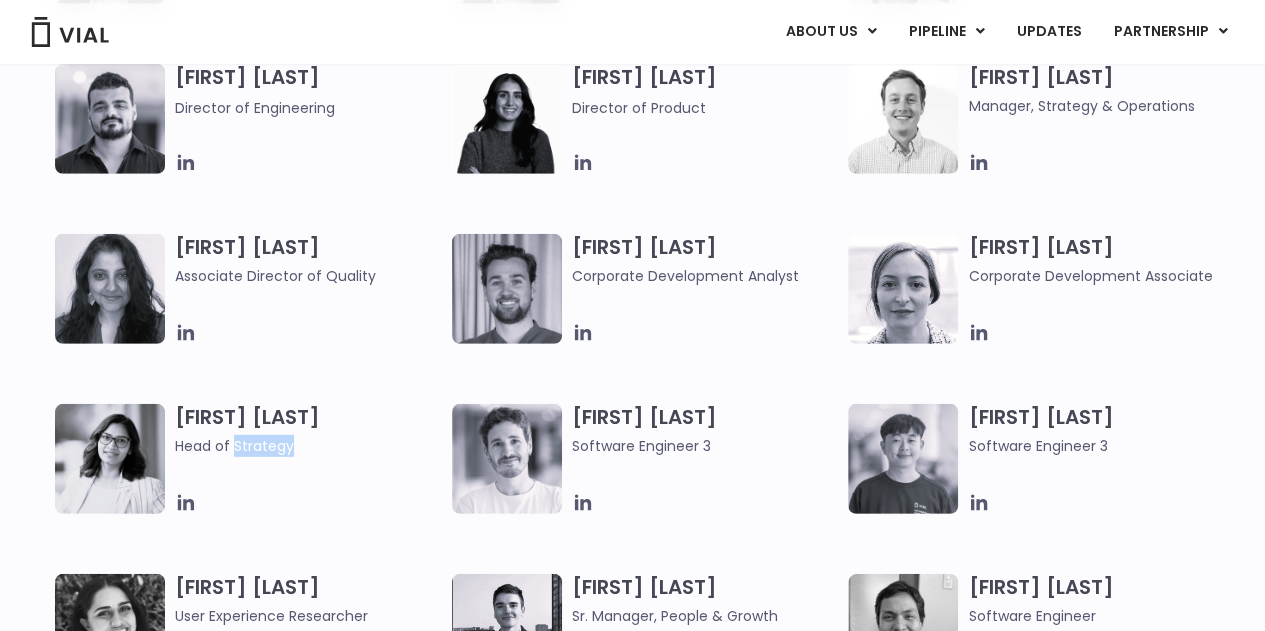 click on "Head of Strategy" at bounding box center (308, 446) 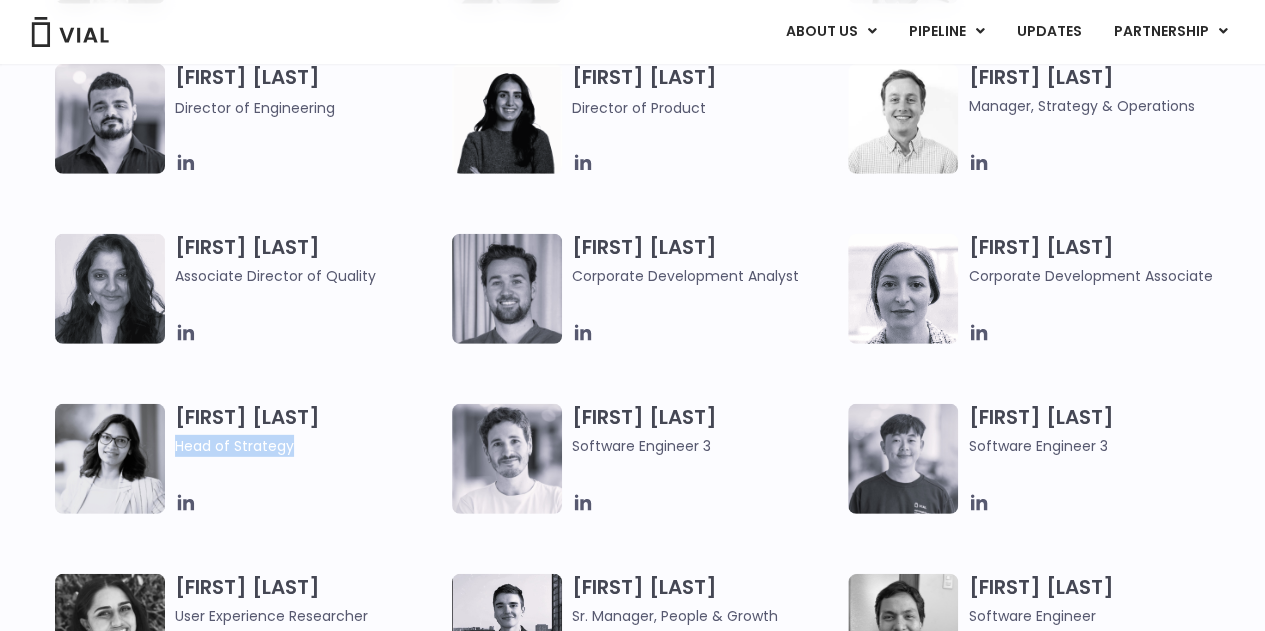 click on "Head of Strategy" at bounding box center [308, 446] 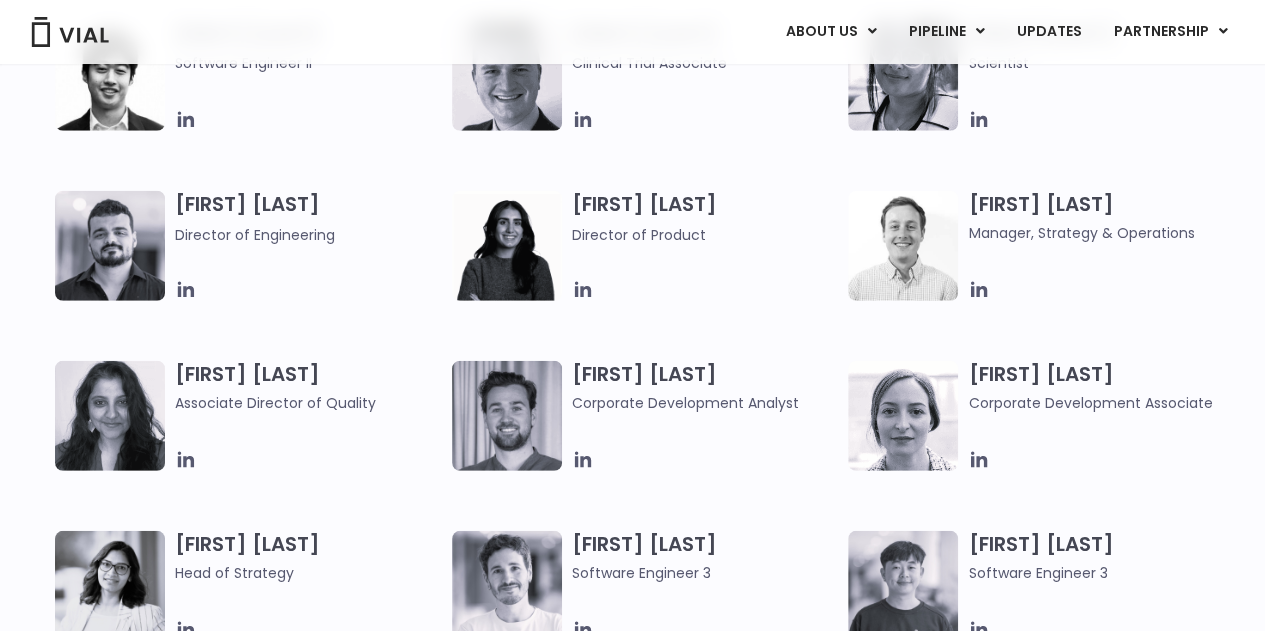 scroll, scrollTop: 2509, scrollLeft: 0, axis: vertical 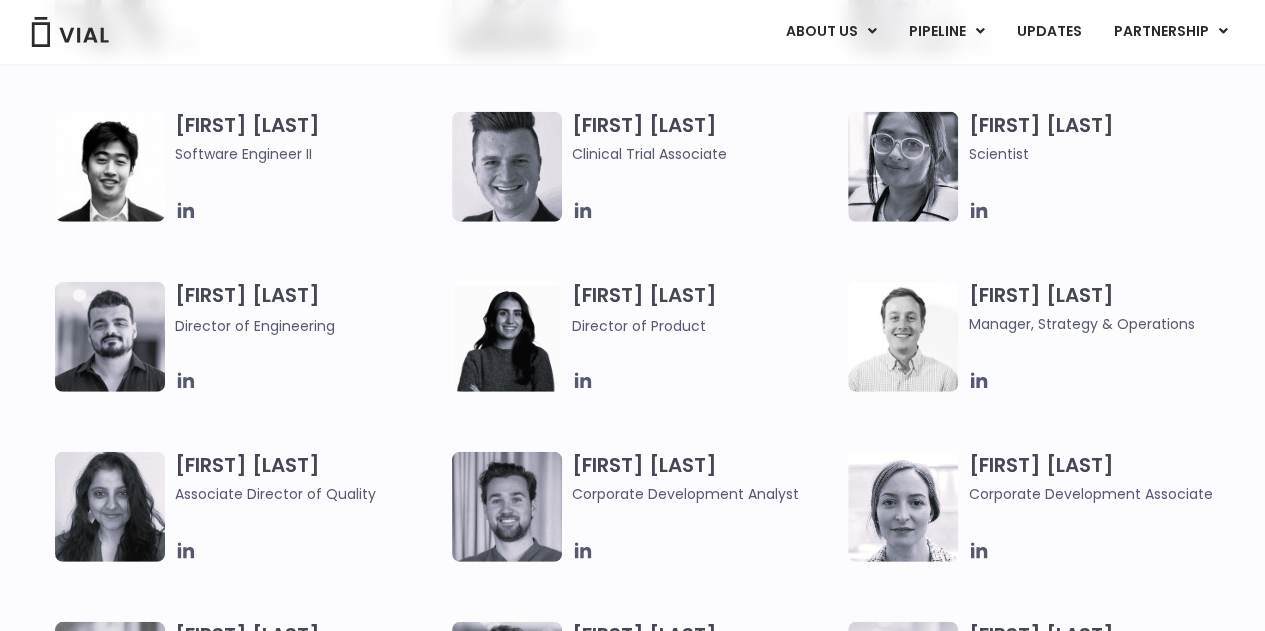 click on "[FIRST] [LAST] Manager, Strategy & Operations" at bounding box center (1101, 308) 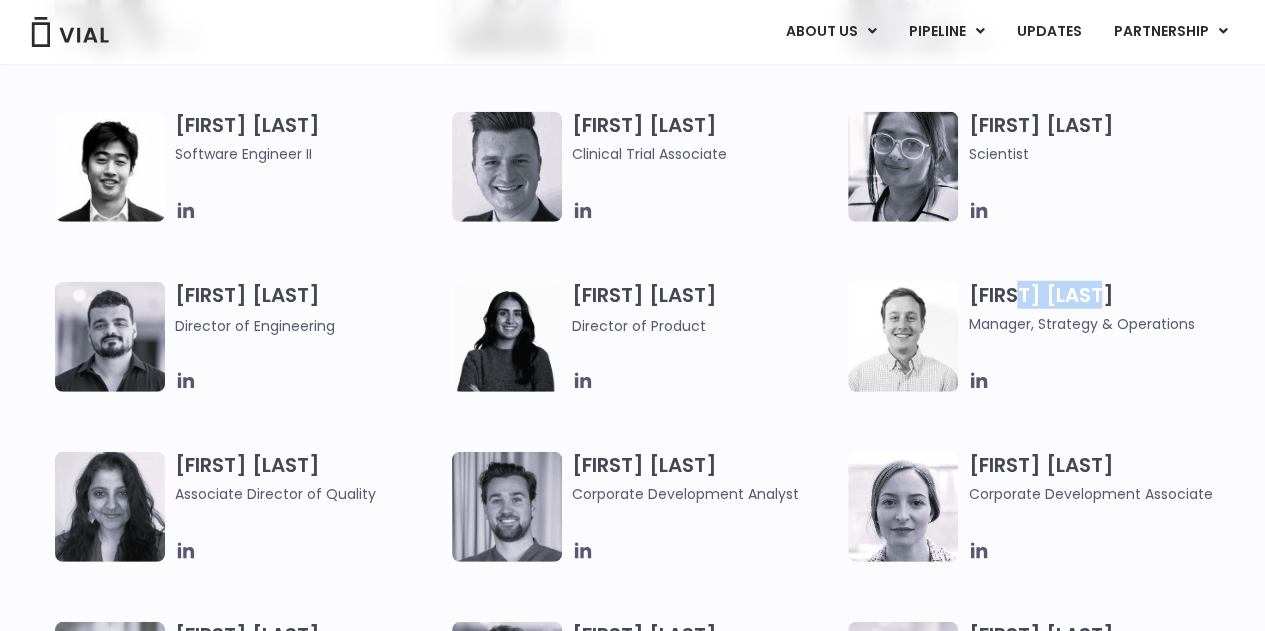 click on "[FIRST] [LAST] Manager, Strategy & Operations" at bounding box center [1101, 308] 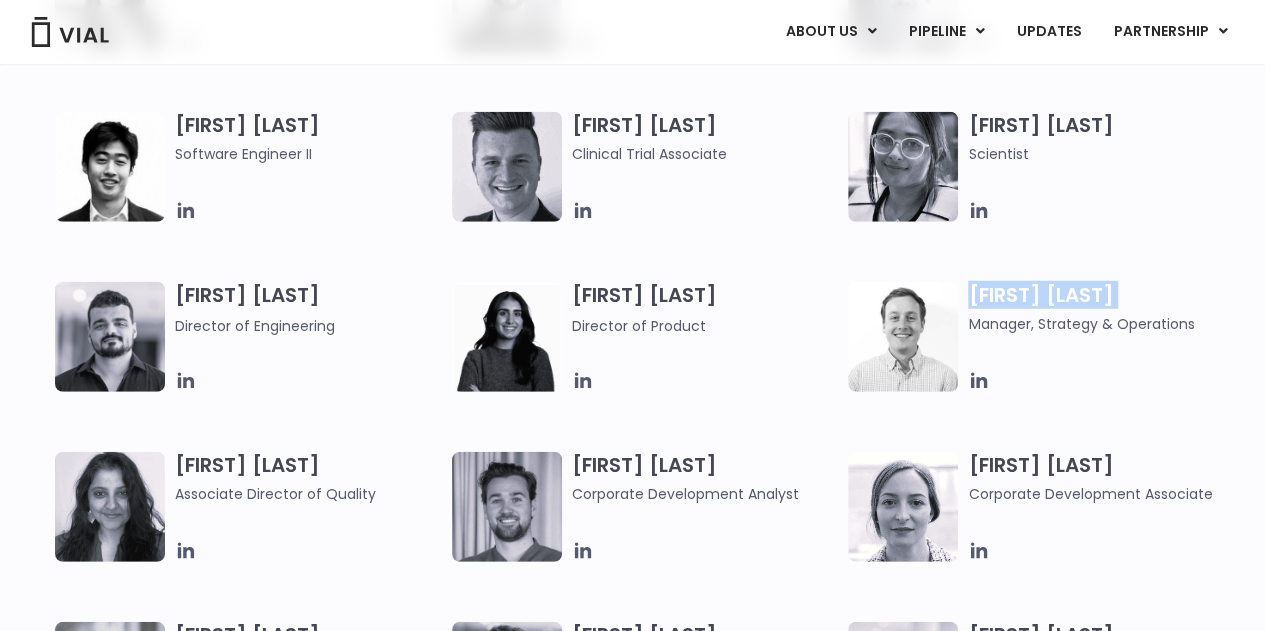 click on "[FIRST] [LAST] Manager, Strategy & Operations" at bounding box center [1101, 308] 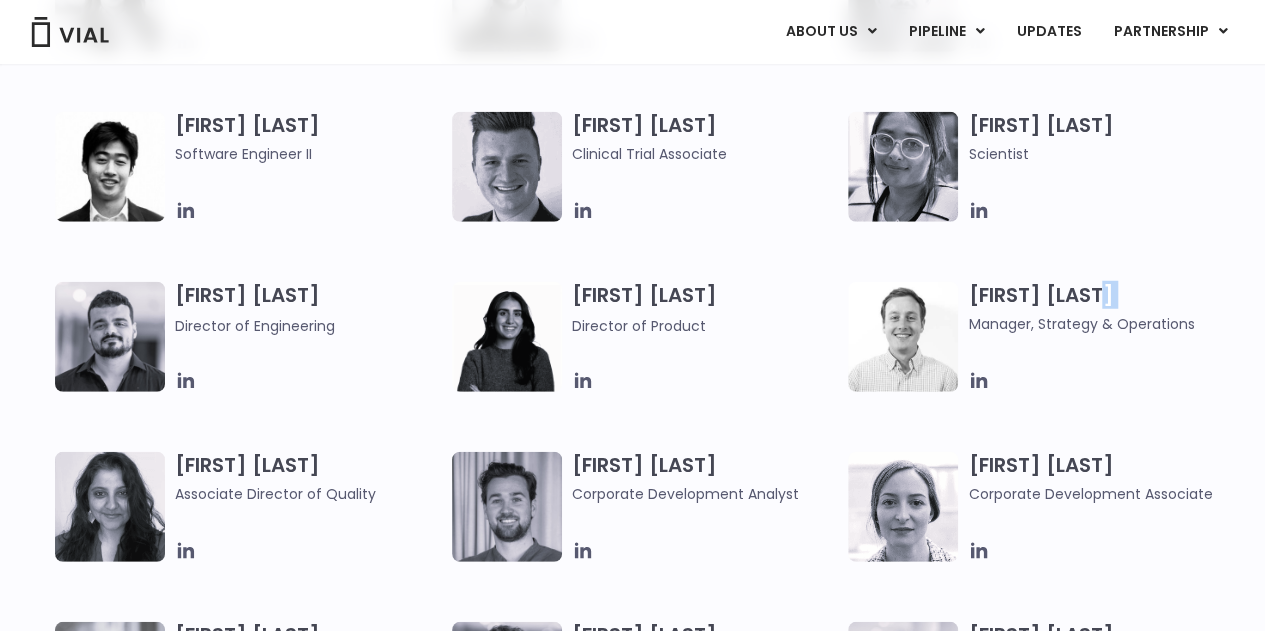 click on "[FIRST] [LAST] Manager, Strategy & Operations" at bounding box center (1101, 308) 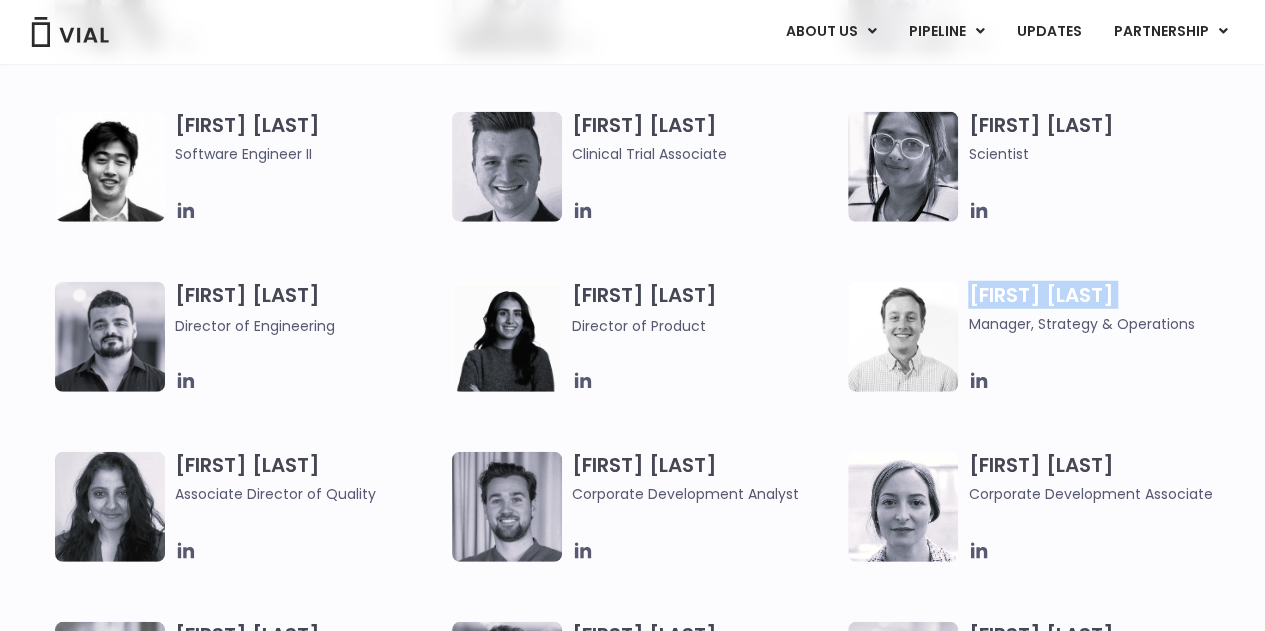 click on "[FIRST] [LAST] Manager, Strategy & Operations" at bounding box center [1101, 308] 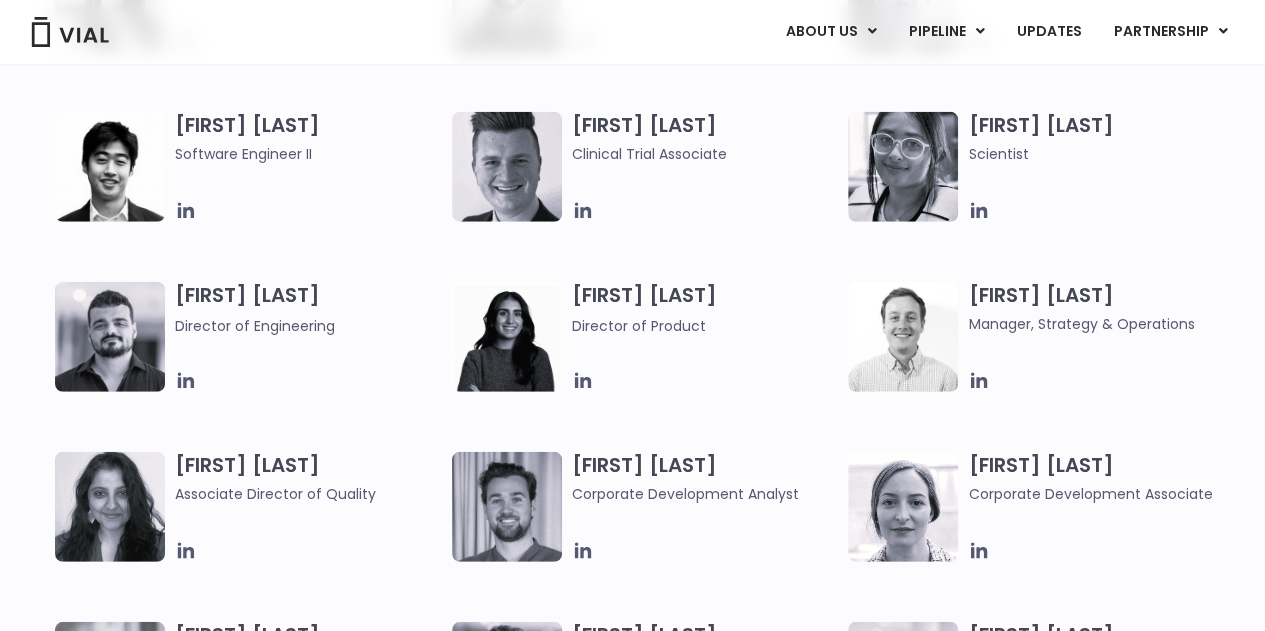 click on "Manager, Strategy & Operations" at bounding box center [1101, 324] 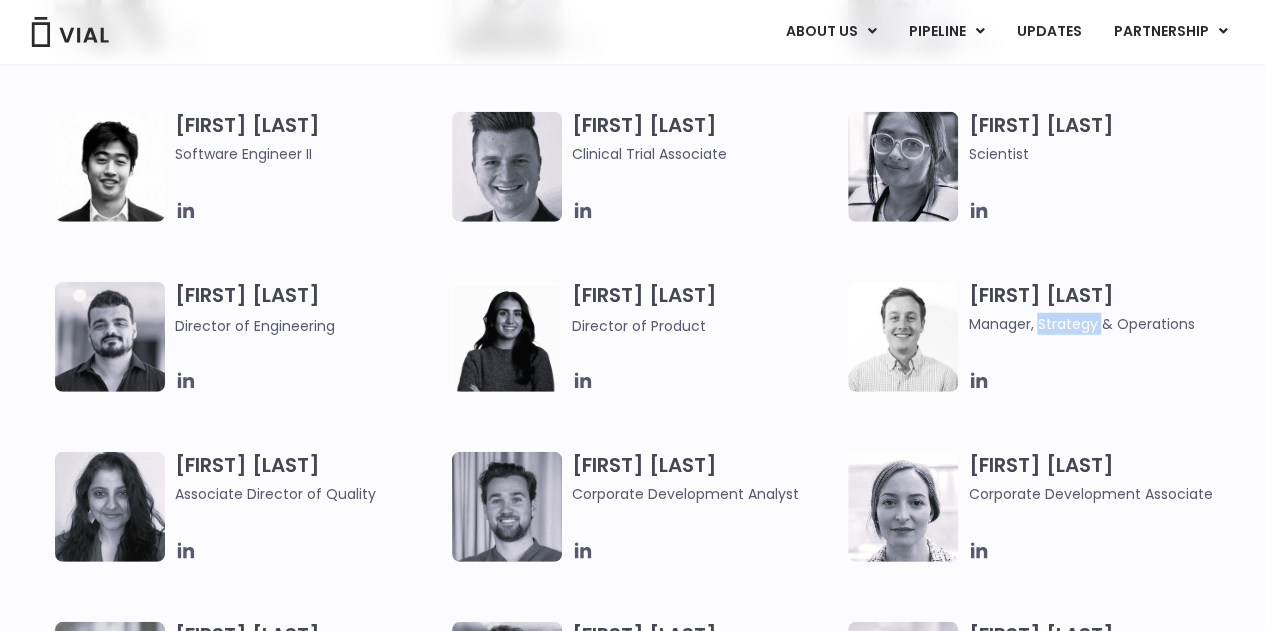 click on "Manager, Strategy & Operations" at bounding box center [1101, 324] 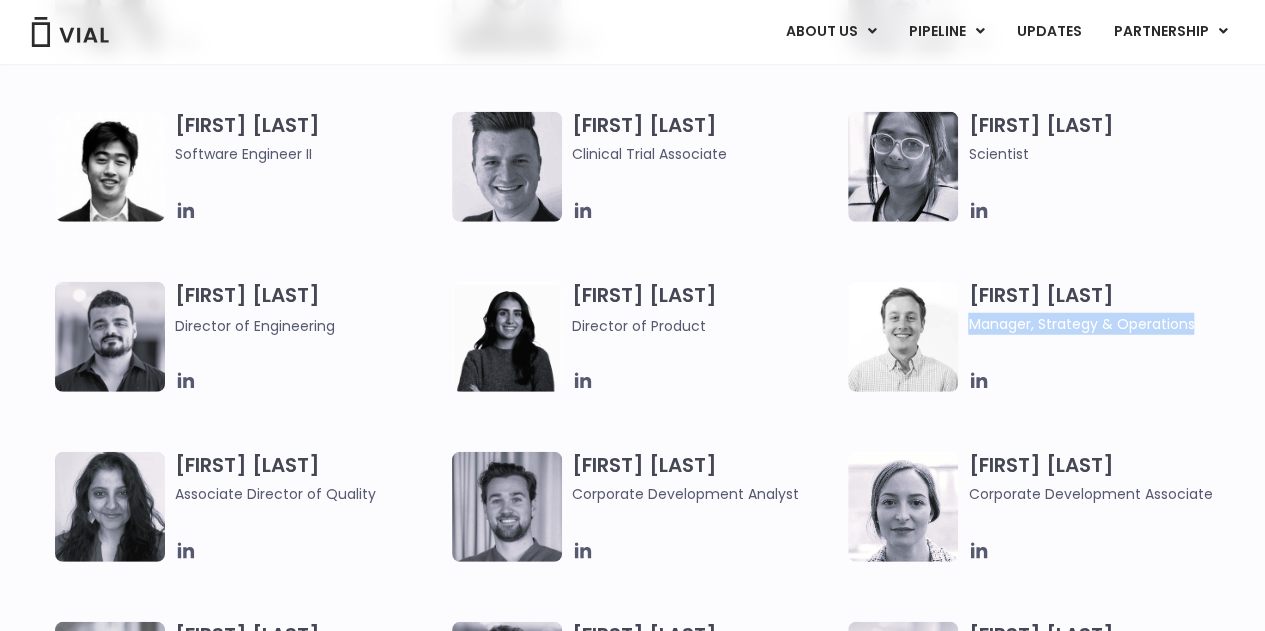 click on "Manager, Strategy & Operations" at bounding box center (1101, 324) 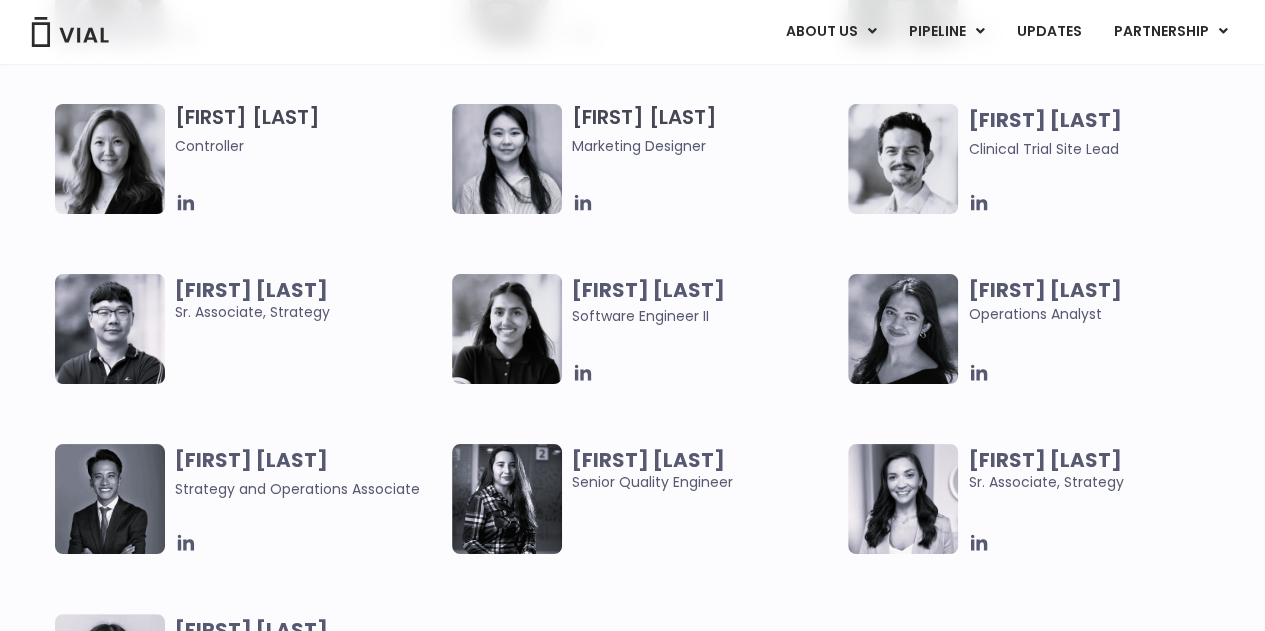 scroll, scrollTop: 2347, scrollLeft: 0, axis: vertical 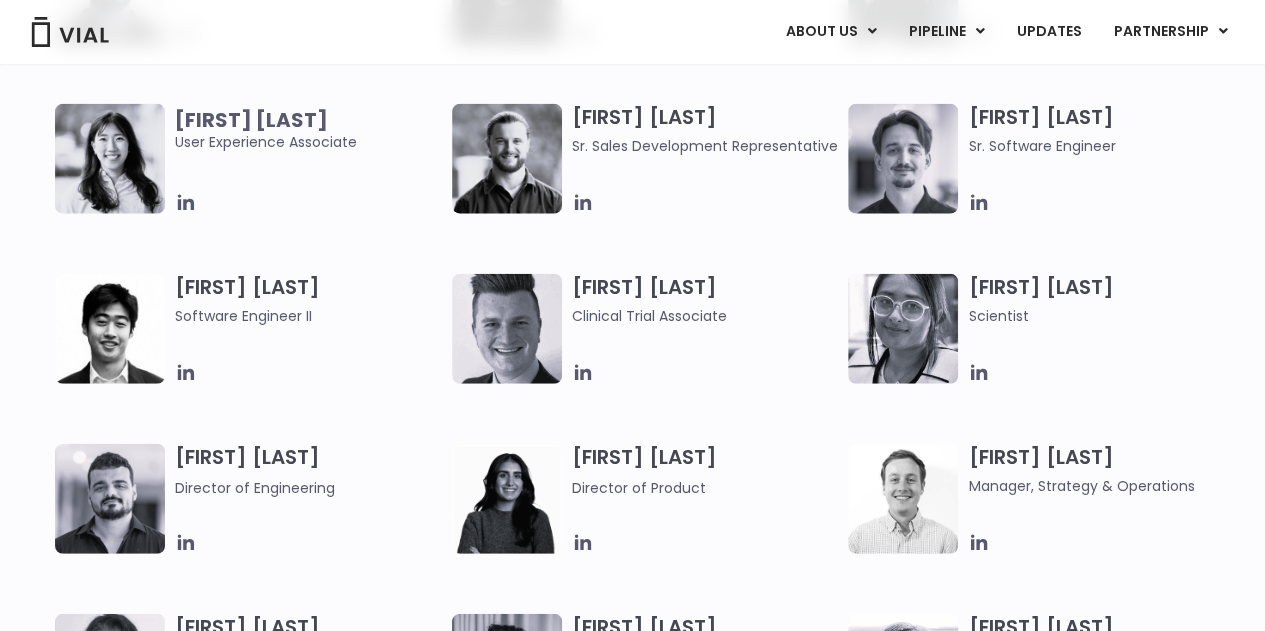 click on "[FIRST] [LAST]
Software Engineer II" at bounding box center [308, 300] 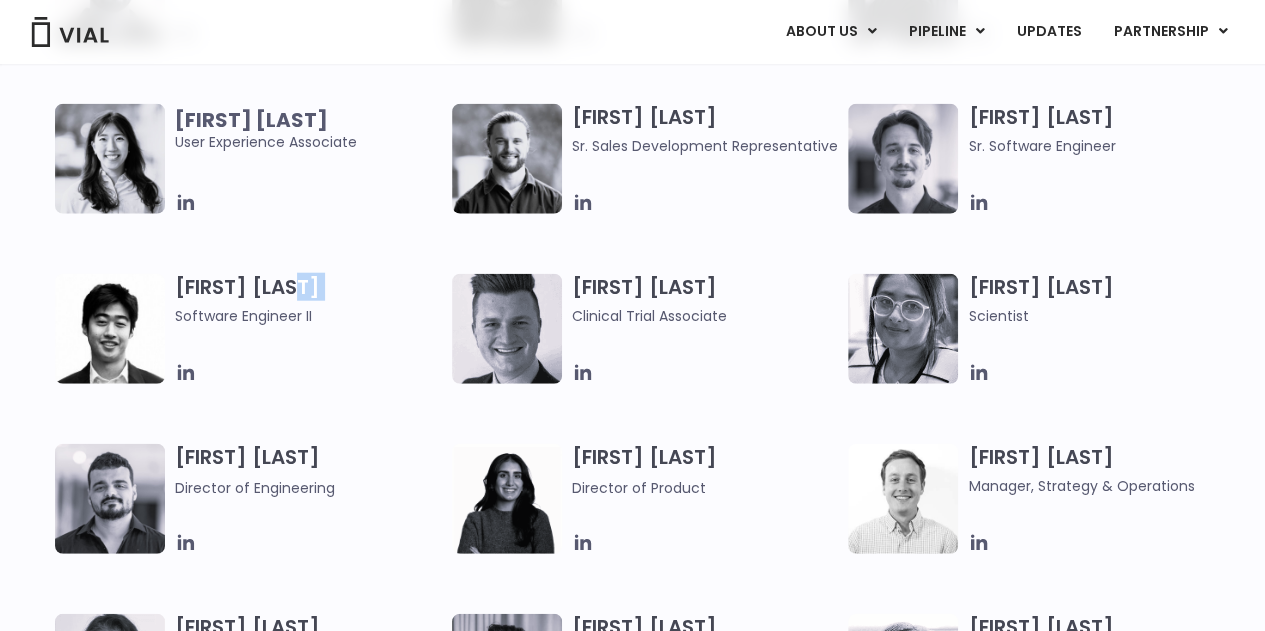 click on "[FIRST] [LAST]
Software Engineer II" at bounding box center (308, 300) 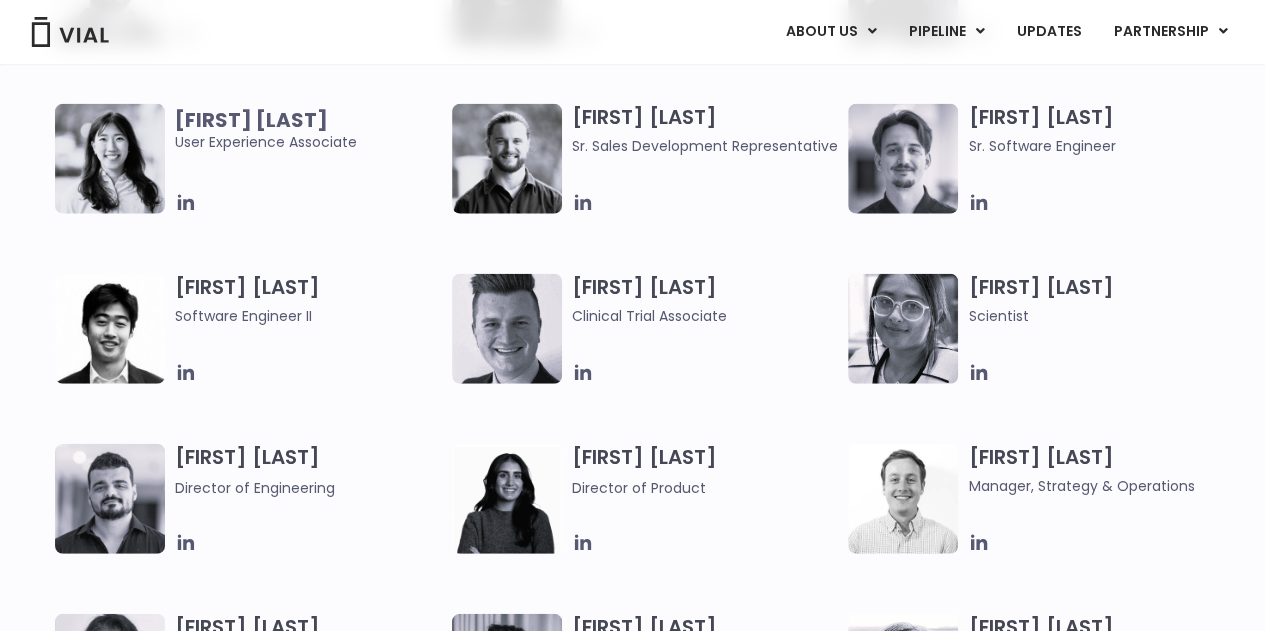 click on "[FIRST] [LAST]
Software Engineer II" at bounding box center (308, 300) 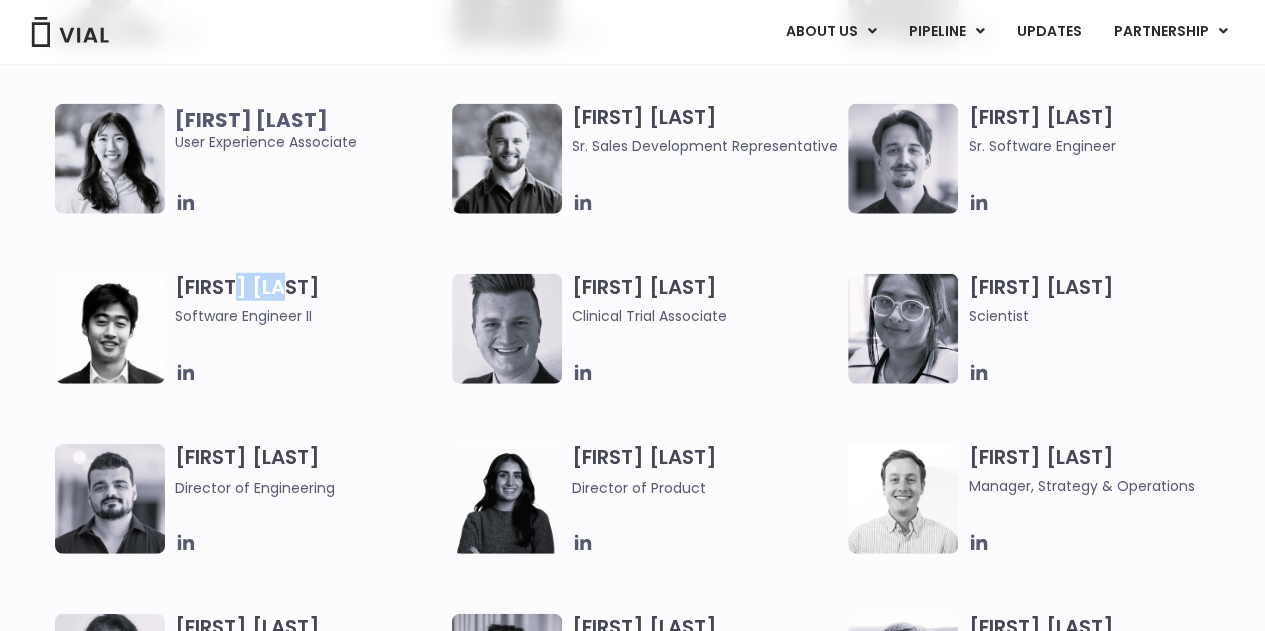 click on "[FIRST] [LAST]
Software Engineer II" at bounding box center [308, 300] 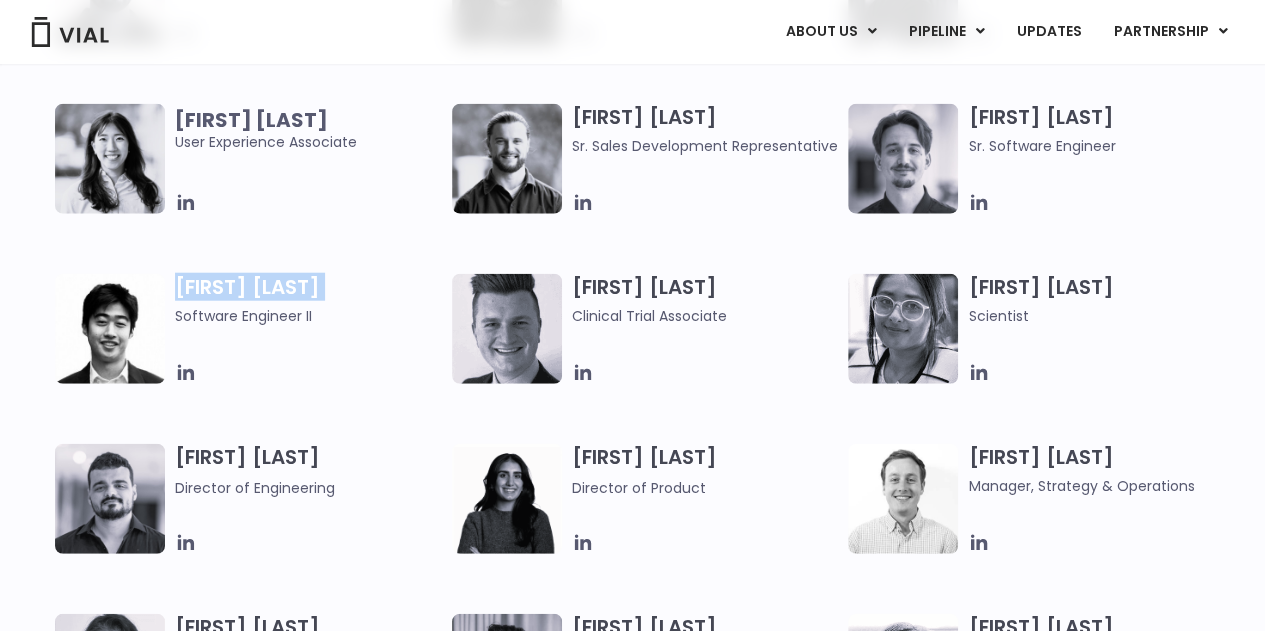 click on "[FIRST] [LAST]
Software Engineer II" at bounding box center (308, 300) 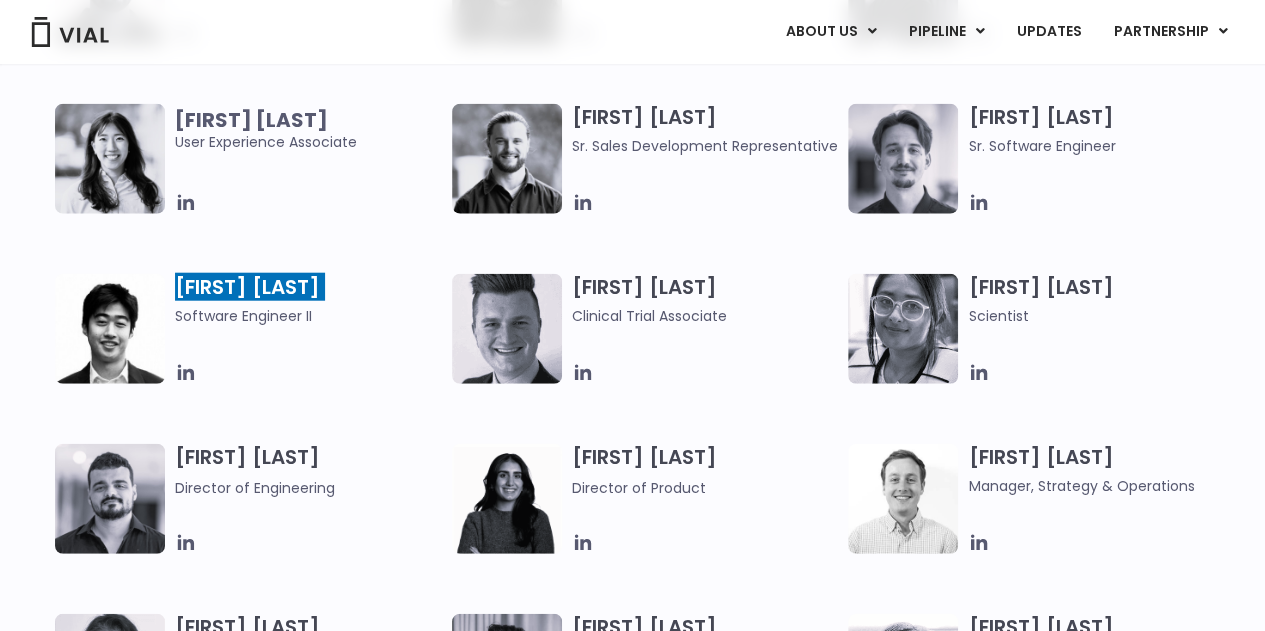 click on "[FIRST] [LAST]
Software Engineering Lead
[FIRST] [LAST]
Clinical Data Manager
[FIRST] [LAST]
Lead Scientist
[FIRST] [LAST]" at bounding box center (650, 274) 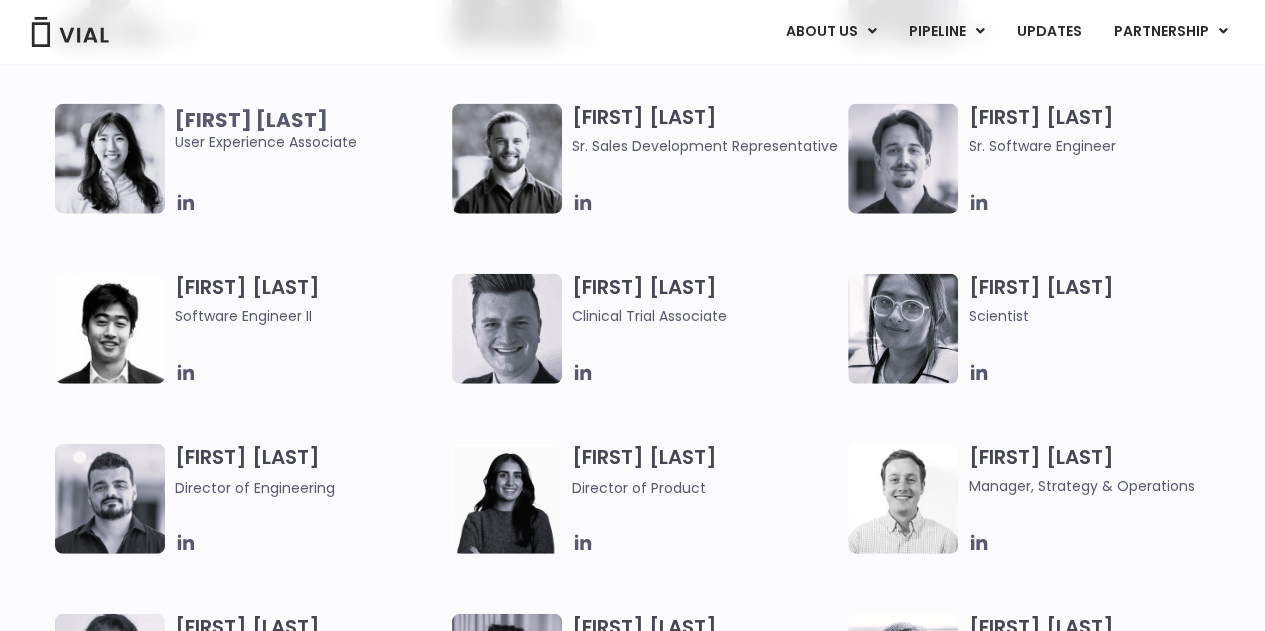 click on "[FIRST] [LAST]
Software Engineer II" at bounding box center [308, 300] 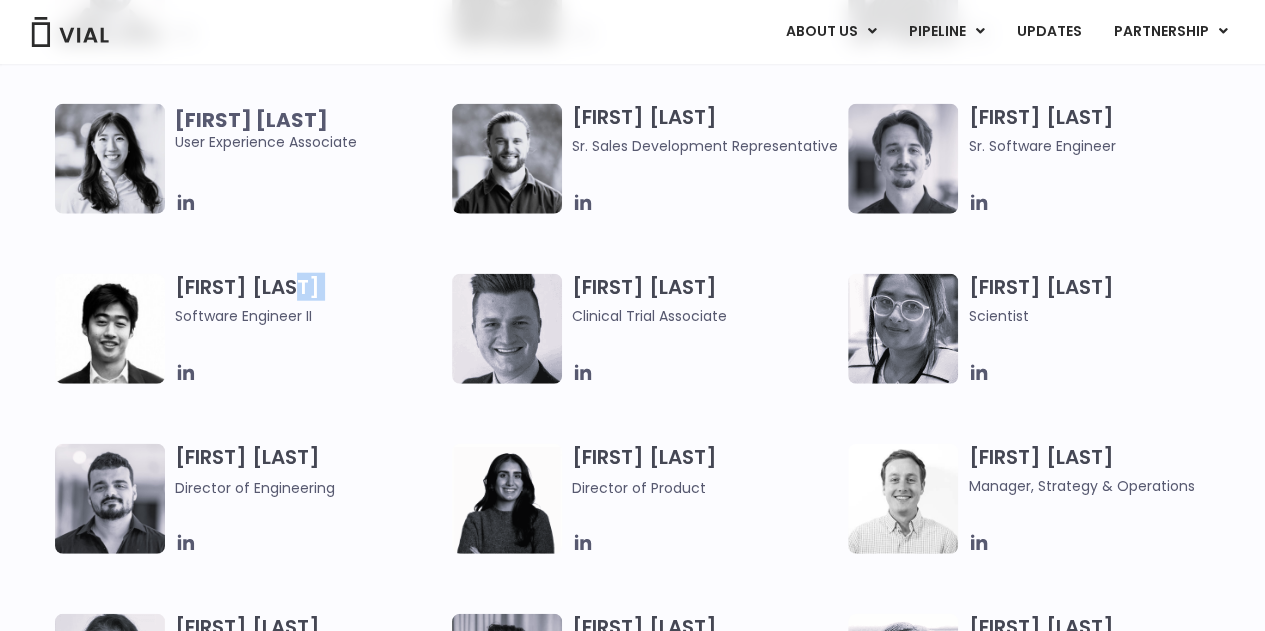 click on "[FIRST] [LAST]
Software Engineer II" at bounding box center (308, 300) 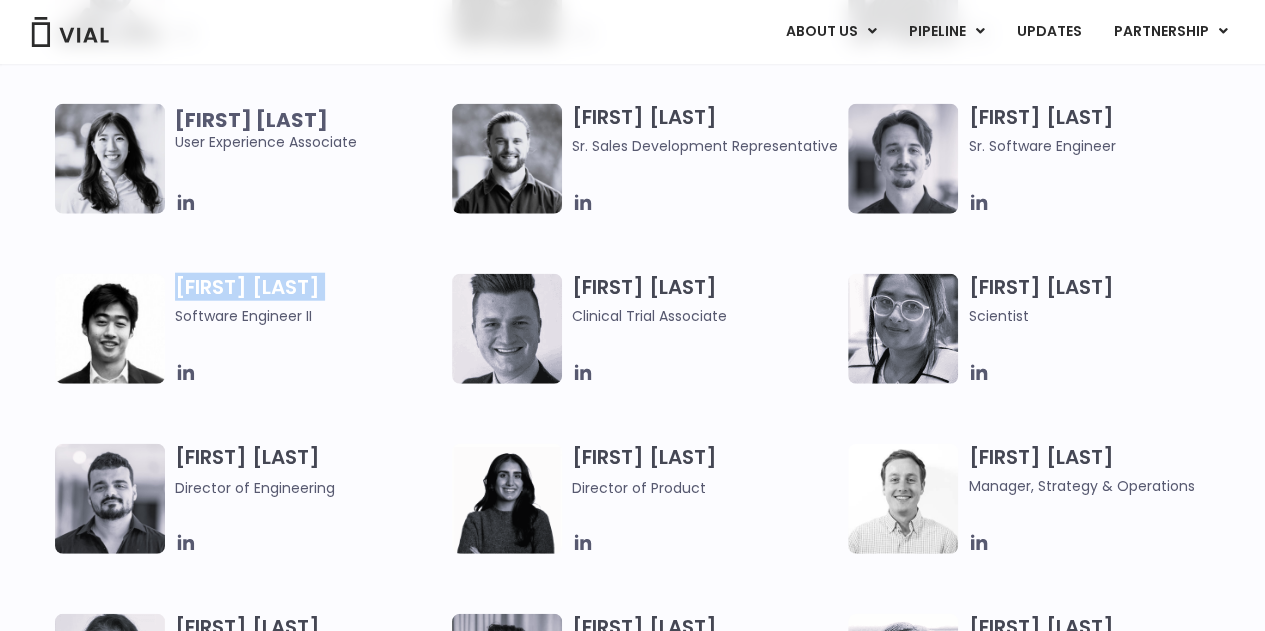 click on "[FIRST] [LAST]
Software Engineer II" at bounding box center [308, 300] 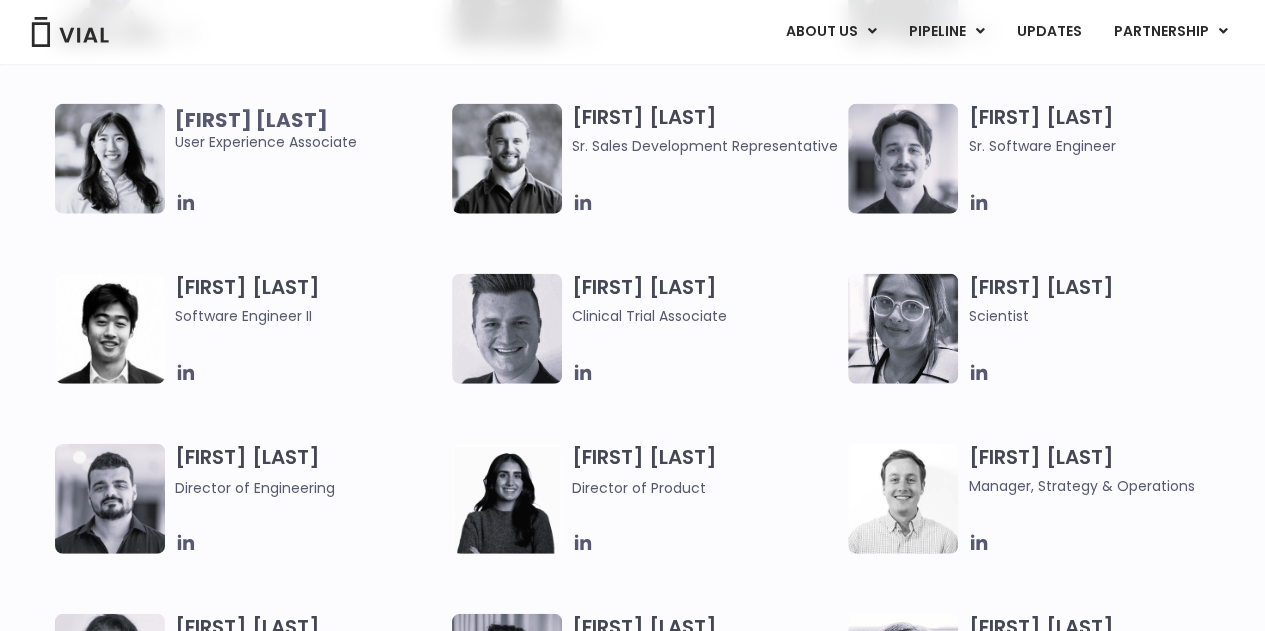 click on "Software Engineer II" at bounding box center [308, 316] 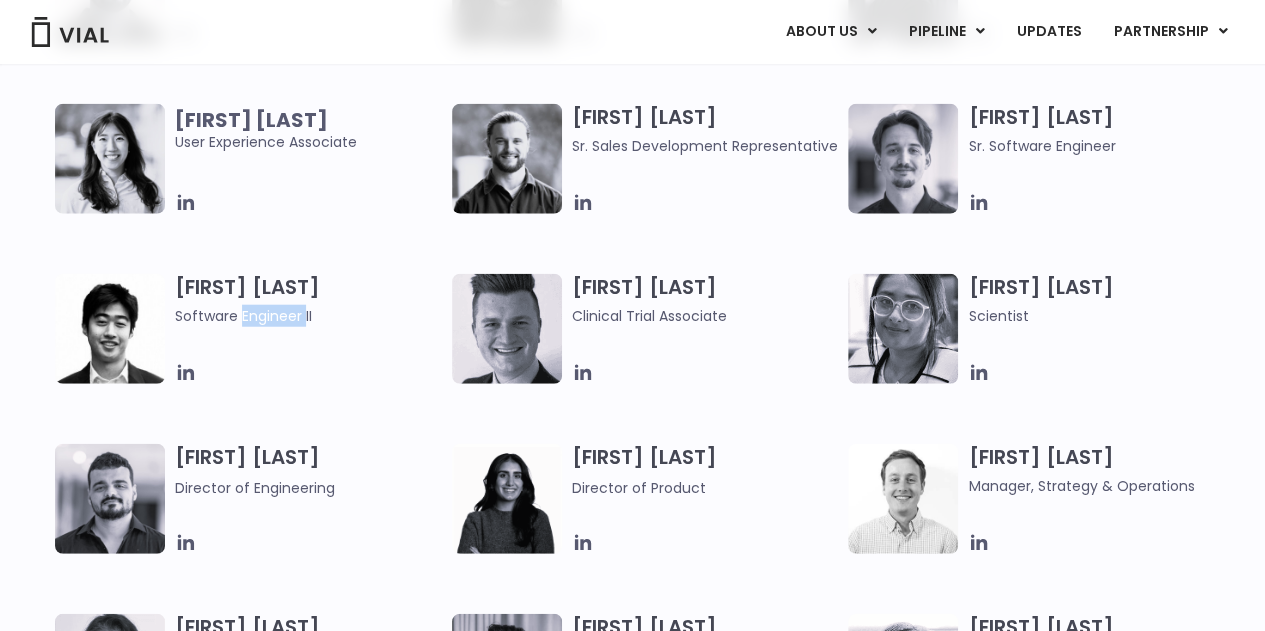 click on "Software Engineer II" at bounding box center (308, 316) 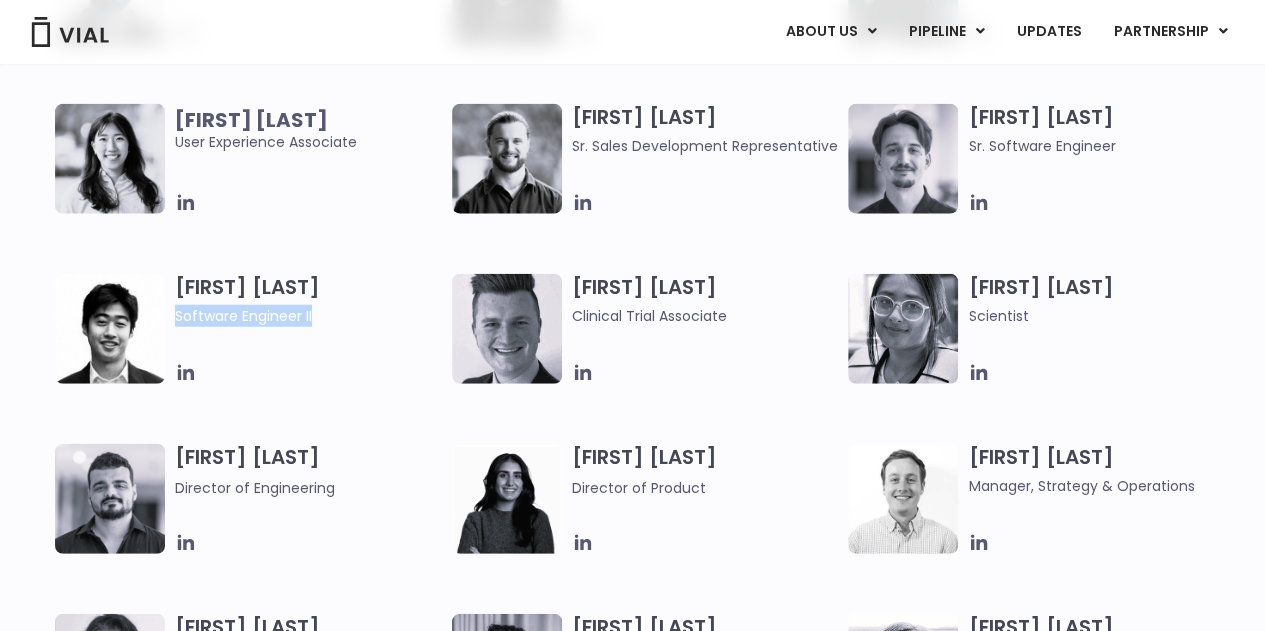 click on "Software Engineer II" at bounding box center [308, 316] 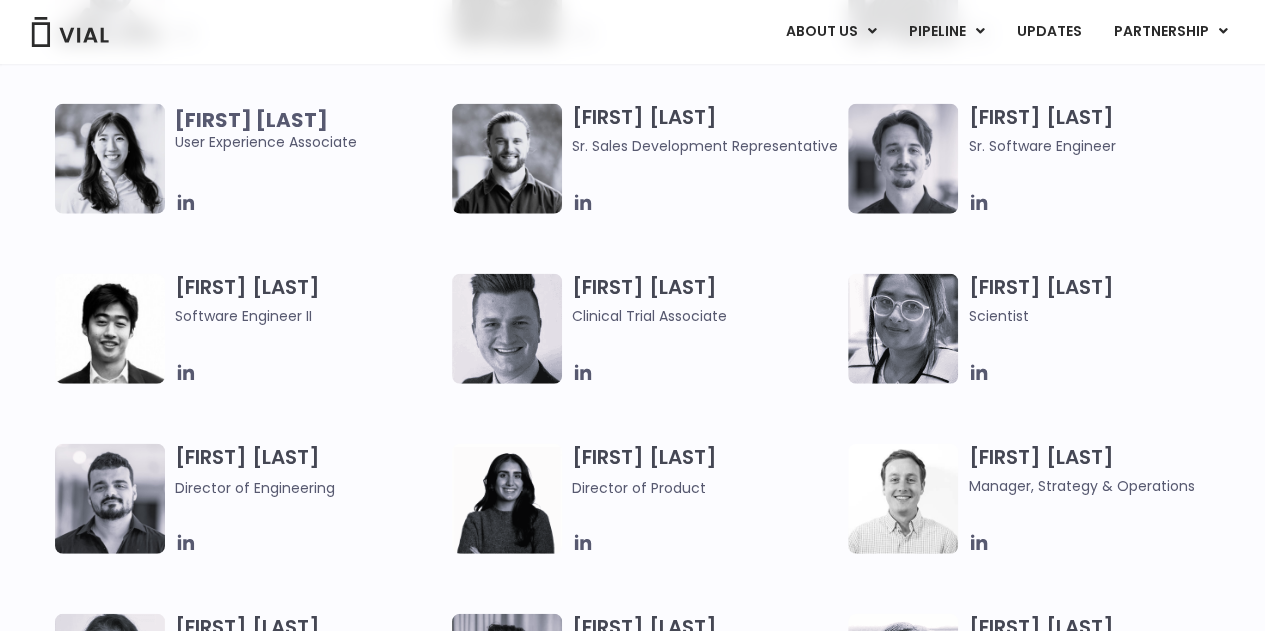 scroll, scrollTop: 3197, scrollLeft: 0, axis: vertical 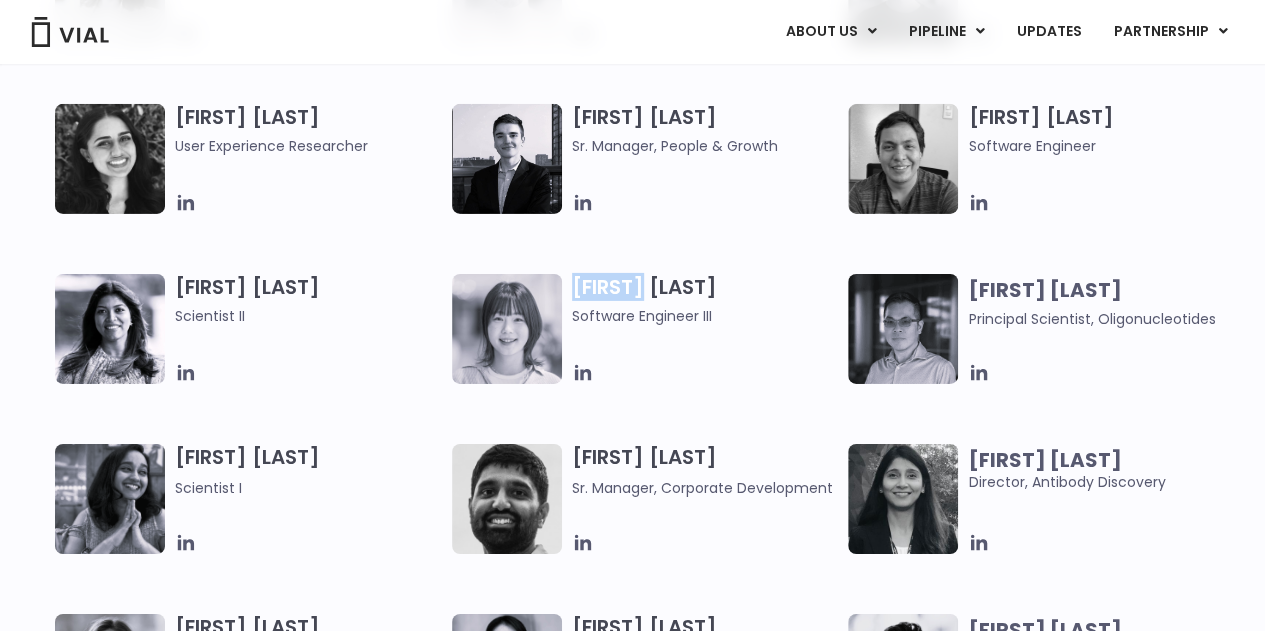 drag, startPoint x: 660, startPoint y: 283, endPoint x: 593, endPoint y: 285, distance: 67.02985 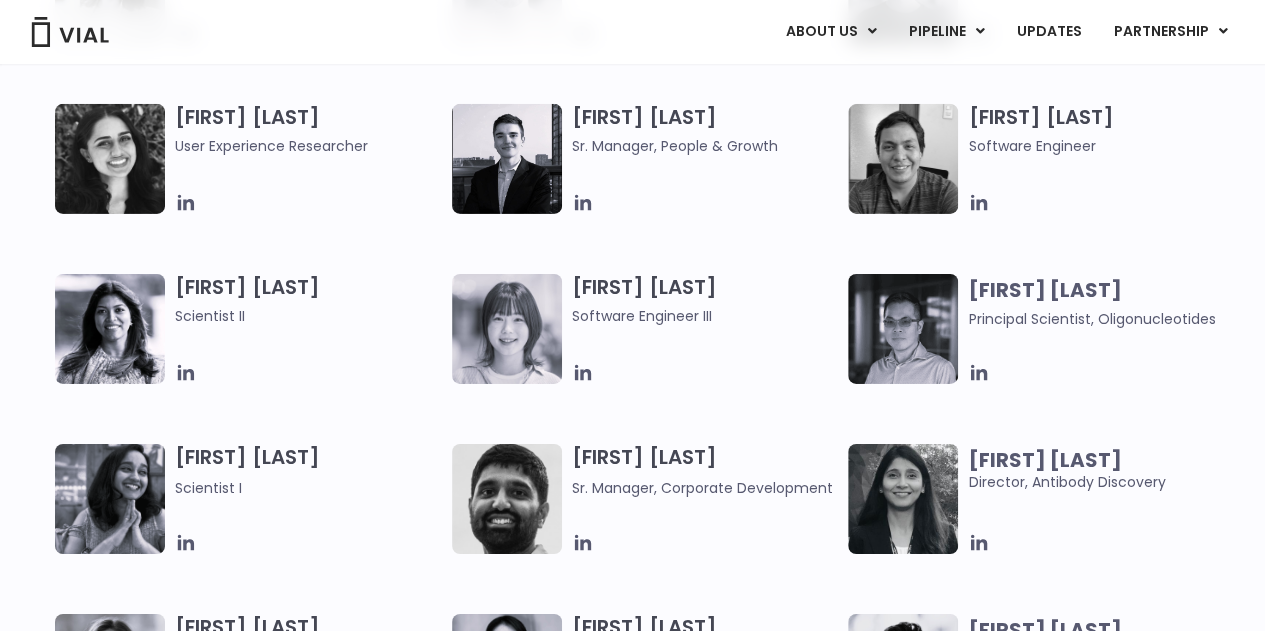 drag, startPoint x: 572, startPoint y: 370, endPoint x: 612, endPoint y: 382, distance: 41.761227 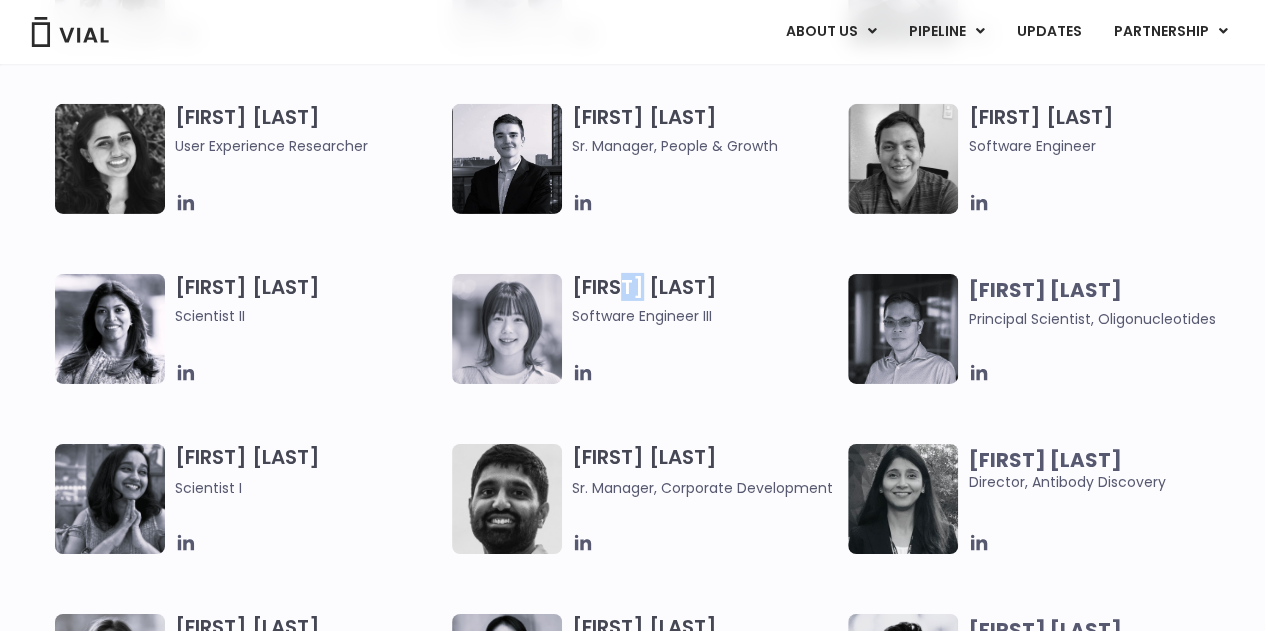 click on "[FIRST] [LAST]
Software Engineer III" at bounding box center (705, 300) 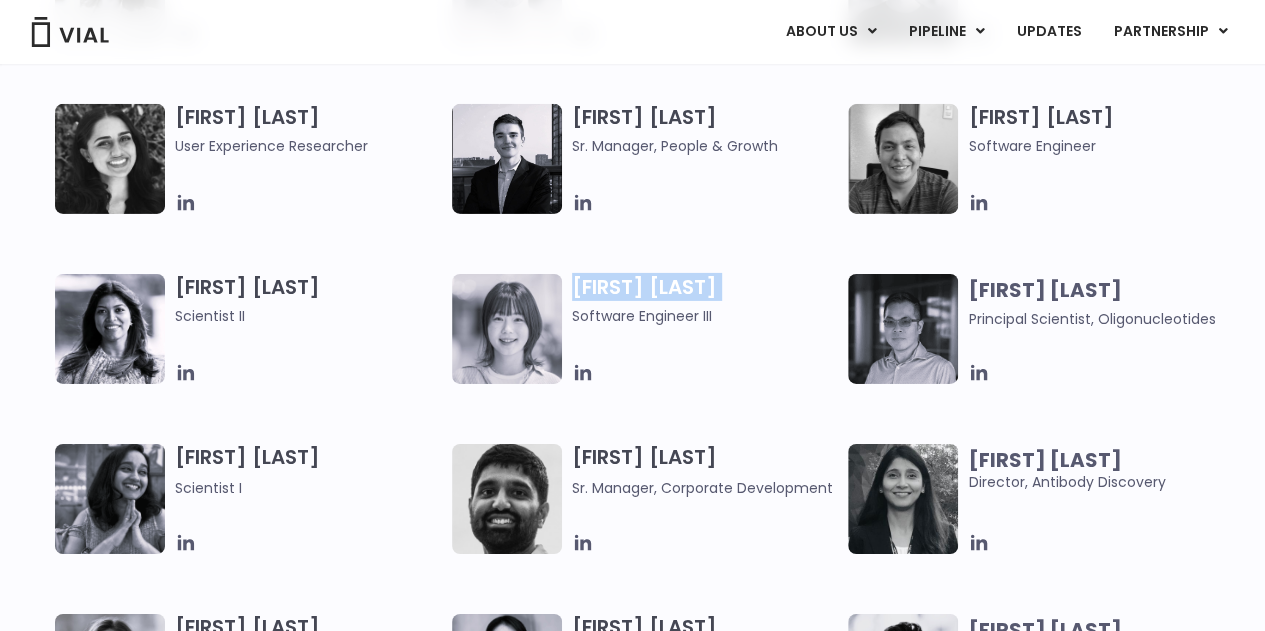 click on "[FIRST] [LAST]
Software Engineer III" at bounding box center (705, 300) 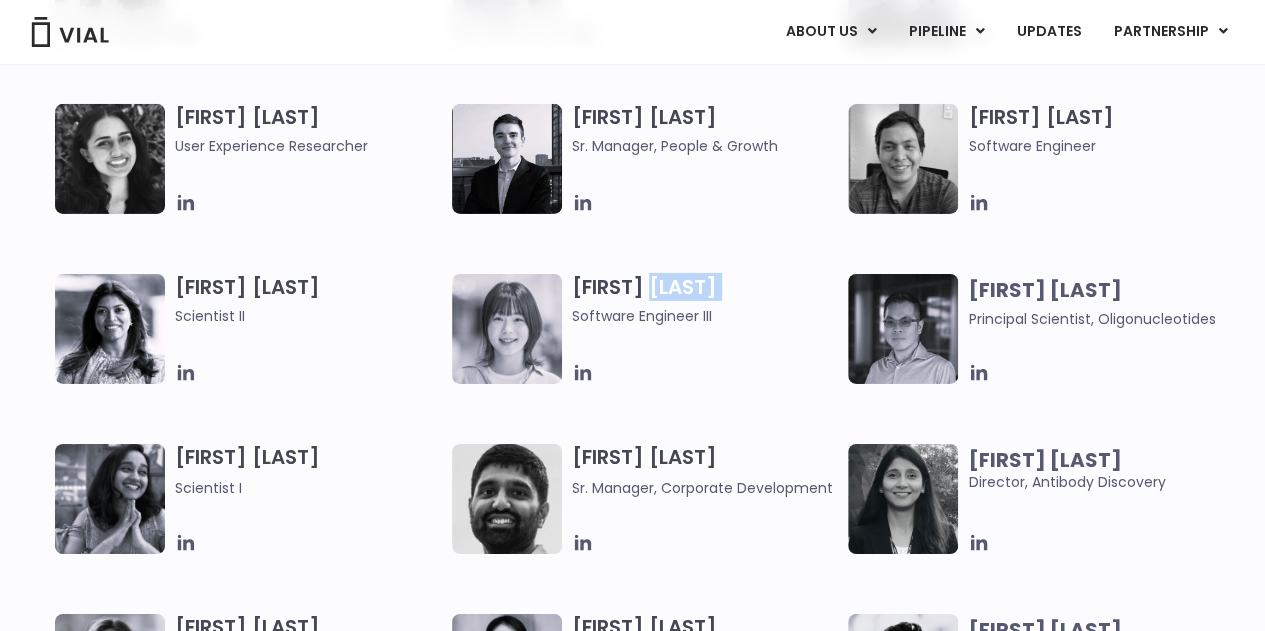 click on "[FIRST] [LAST]
Software Engineer III" at bounding box center (705, 300) 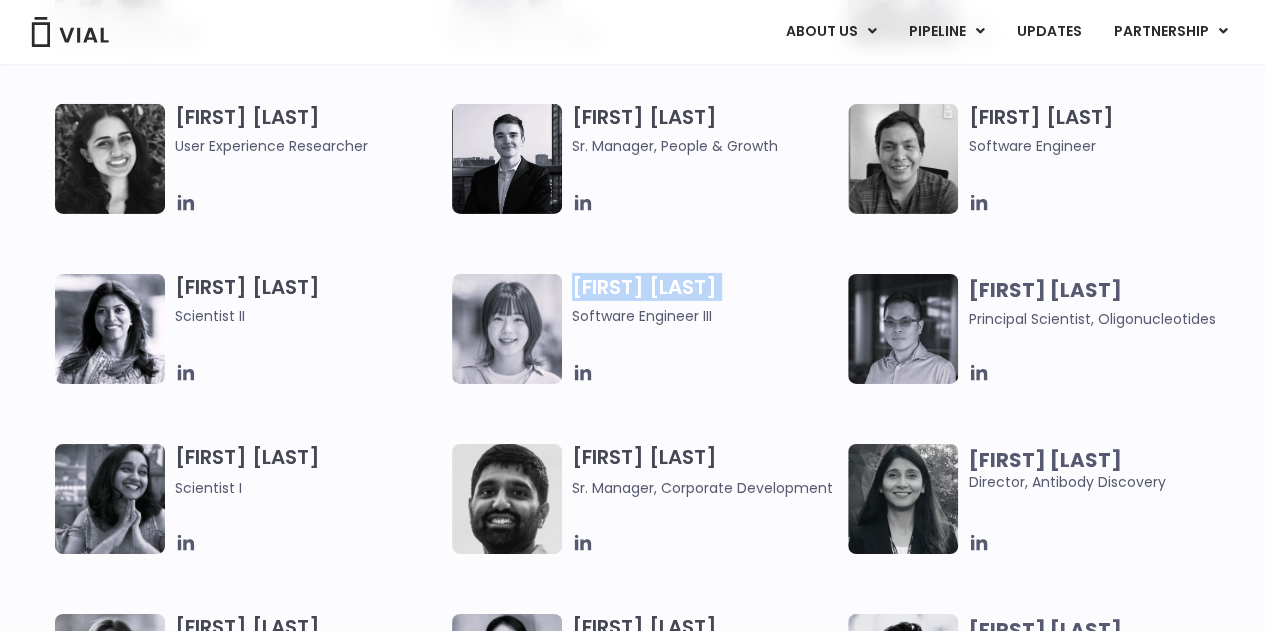 click on "[FIRST] [LAST]
Software Engineer III" at bounding box center (705, 300) 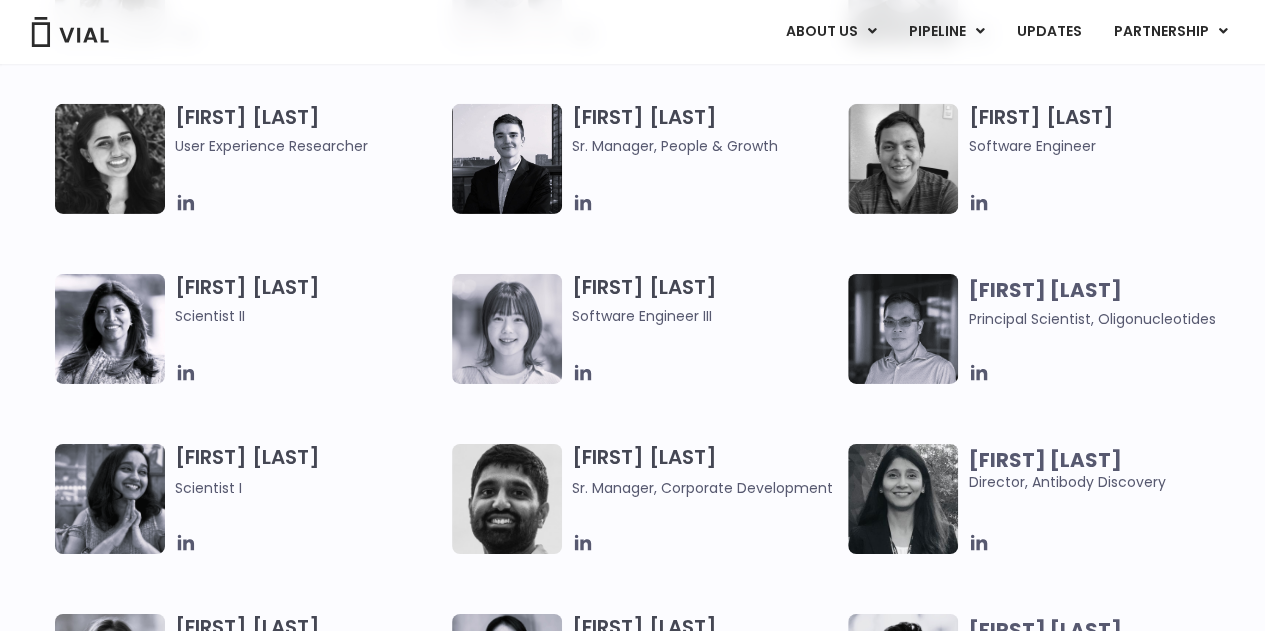 click on "Software Engineer III" at bounding box center (705, 316) 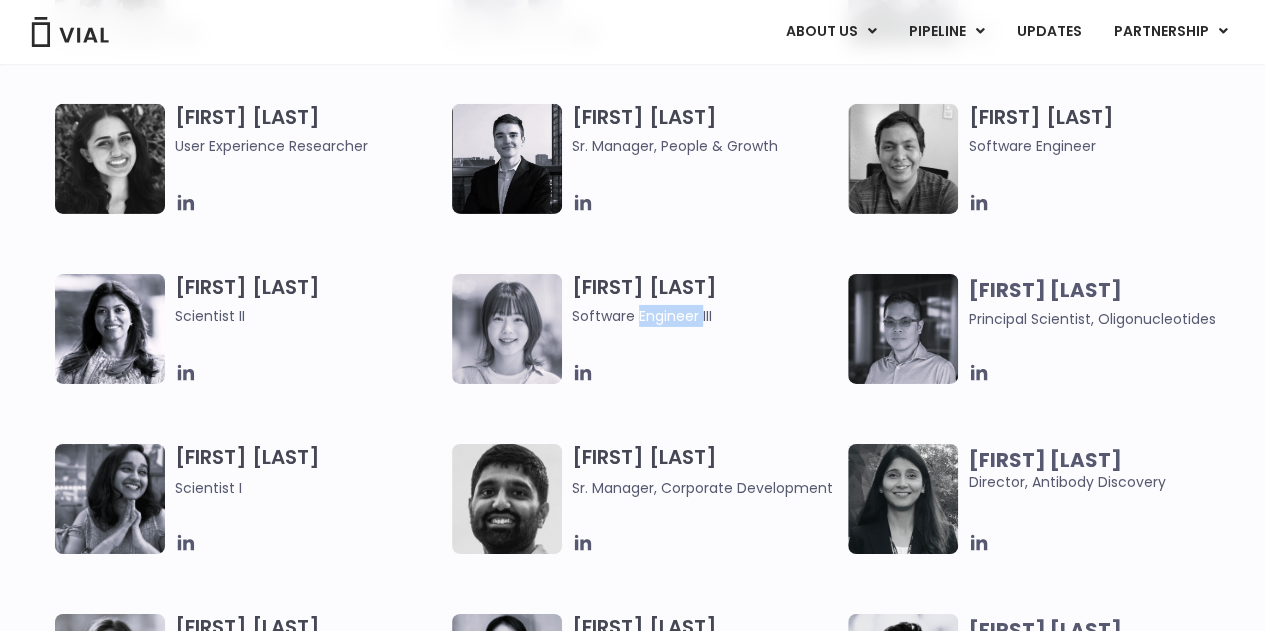 click on "Software Engineer III" at bounding box center (705, 316) 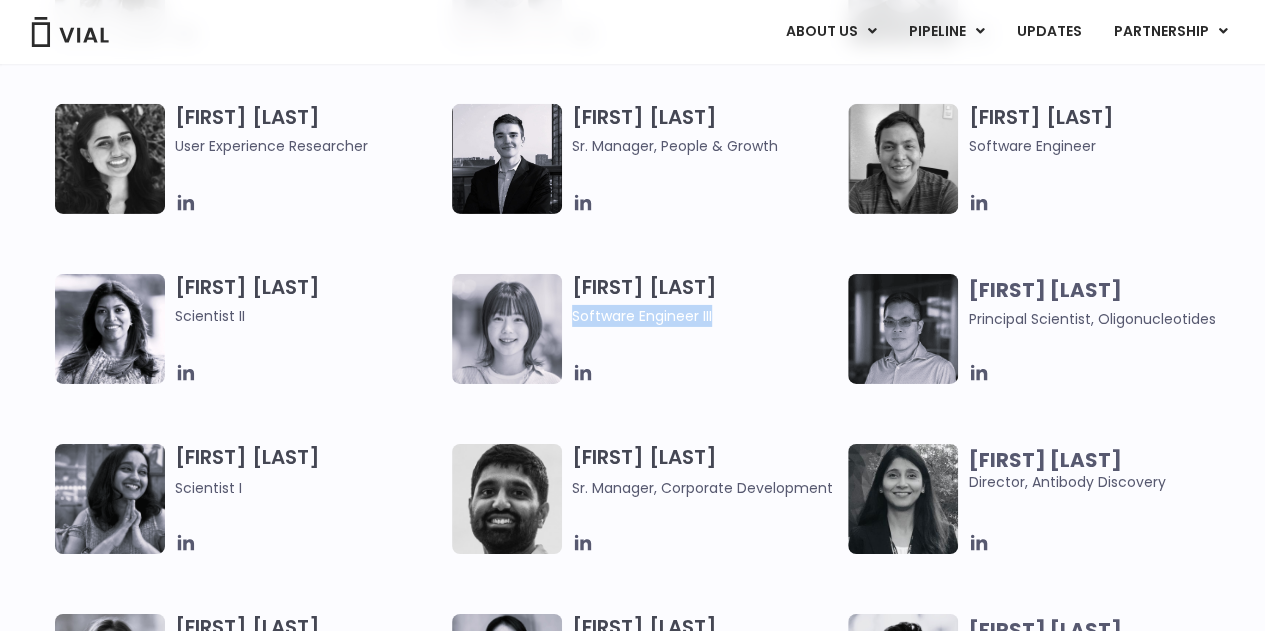click on "Software Engineer III" at bounding box center [705, 316] 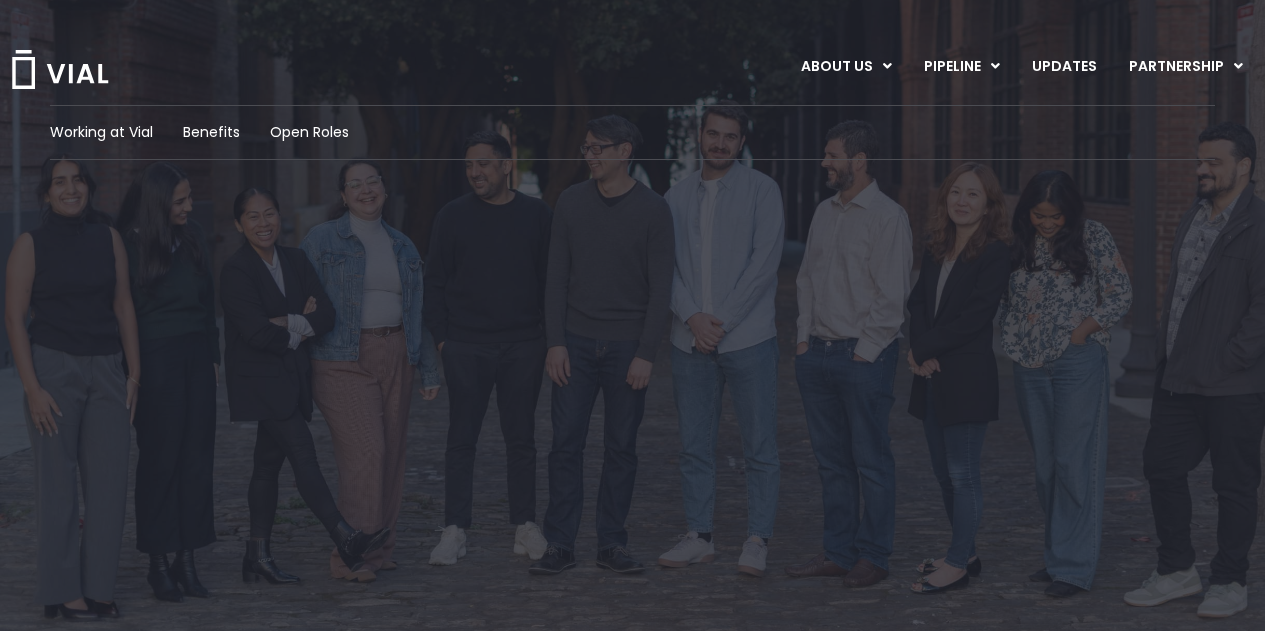 scroll, scrollTop: 1200, scrollLeft: 0, axis: vertical 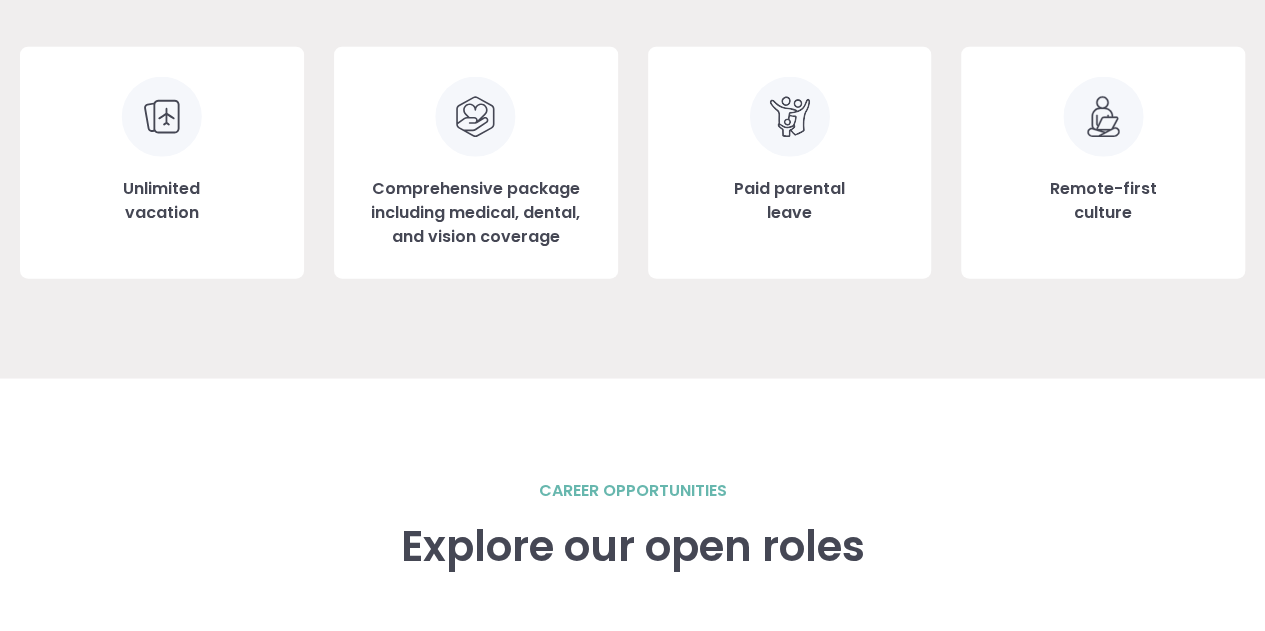 click on "career opportunities" at bounding box center (633, 491) 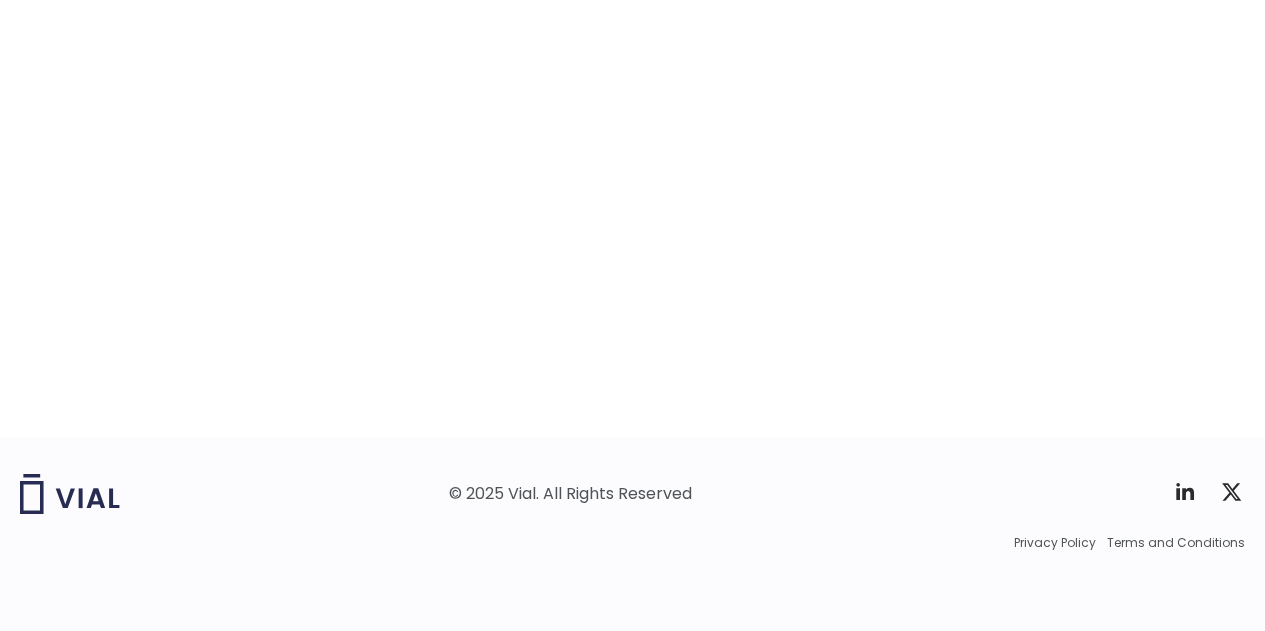 scroll, scrollTop: 2788, scrollLeft: 0, axis: vertical 